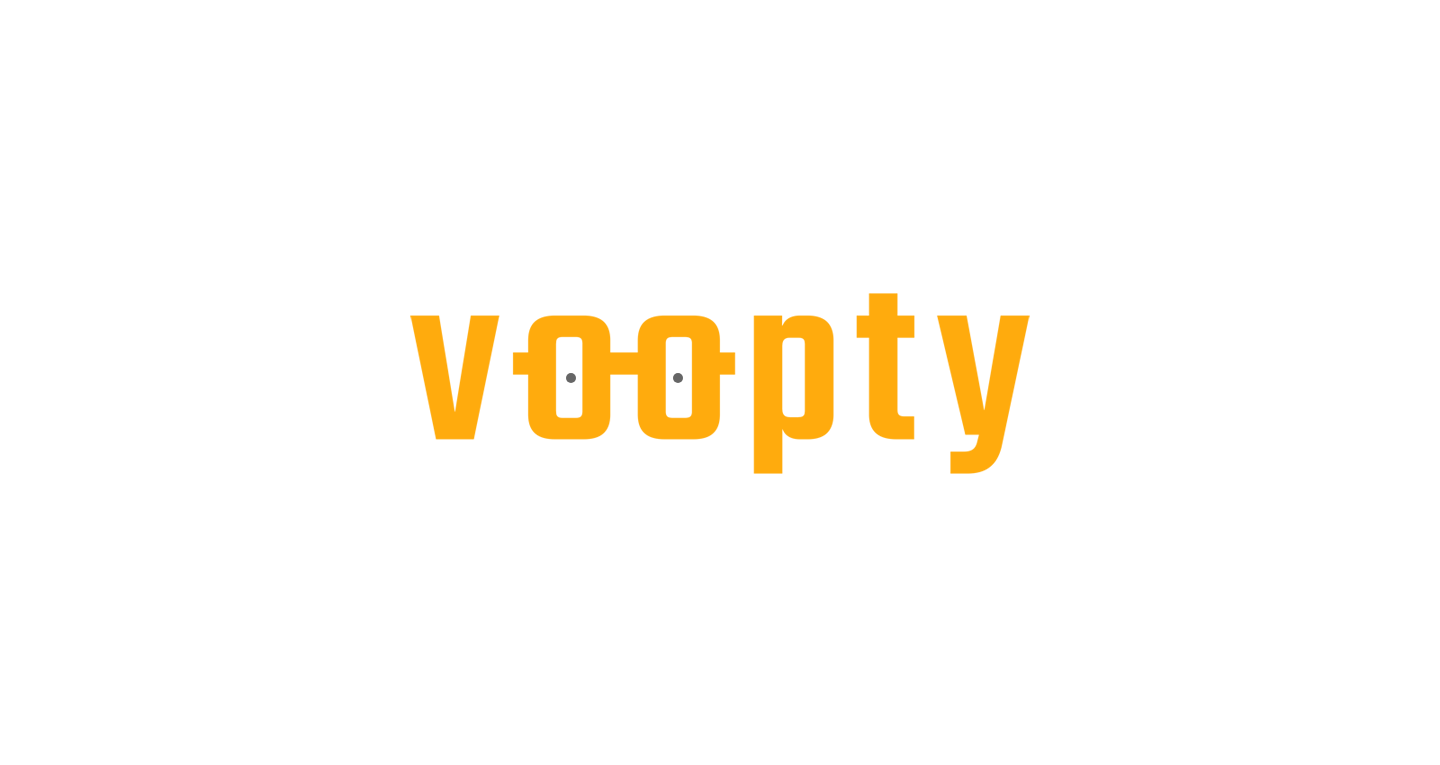 scroll, scrollTop: 0, scrollLeft: 0, axis: both 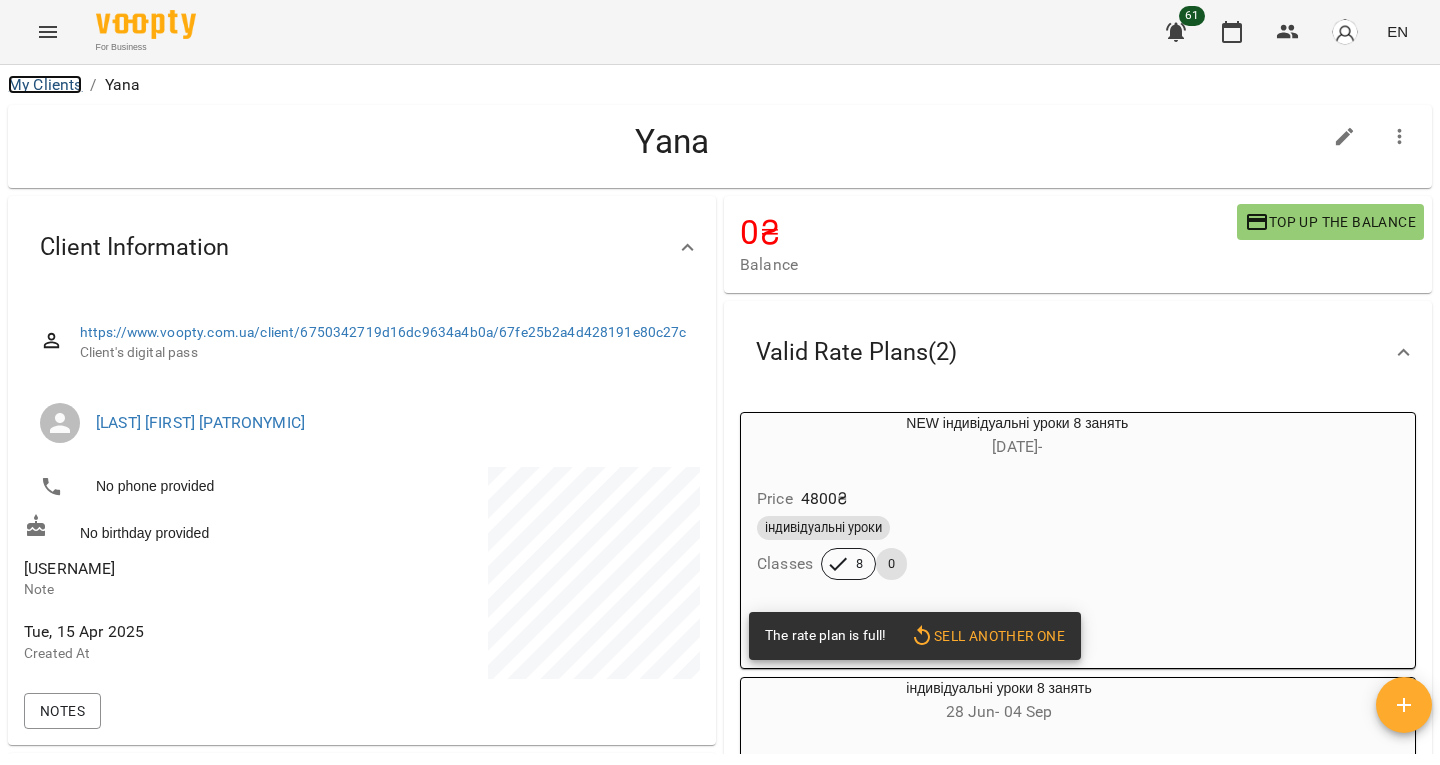 click on "My Clients" at bounding box center (45, 84) 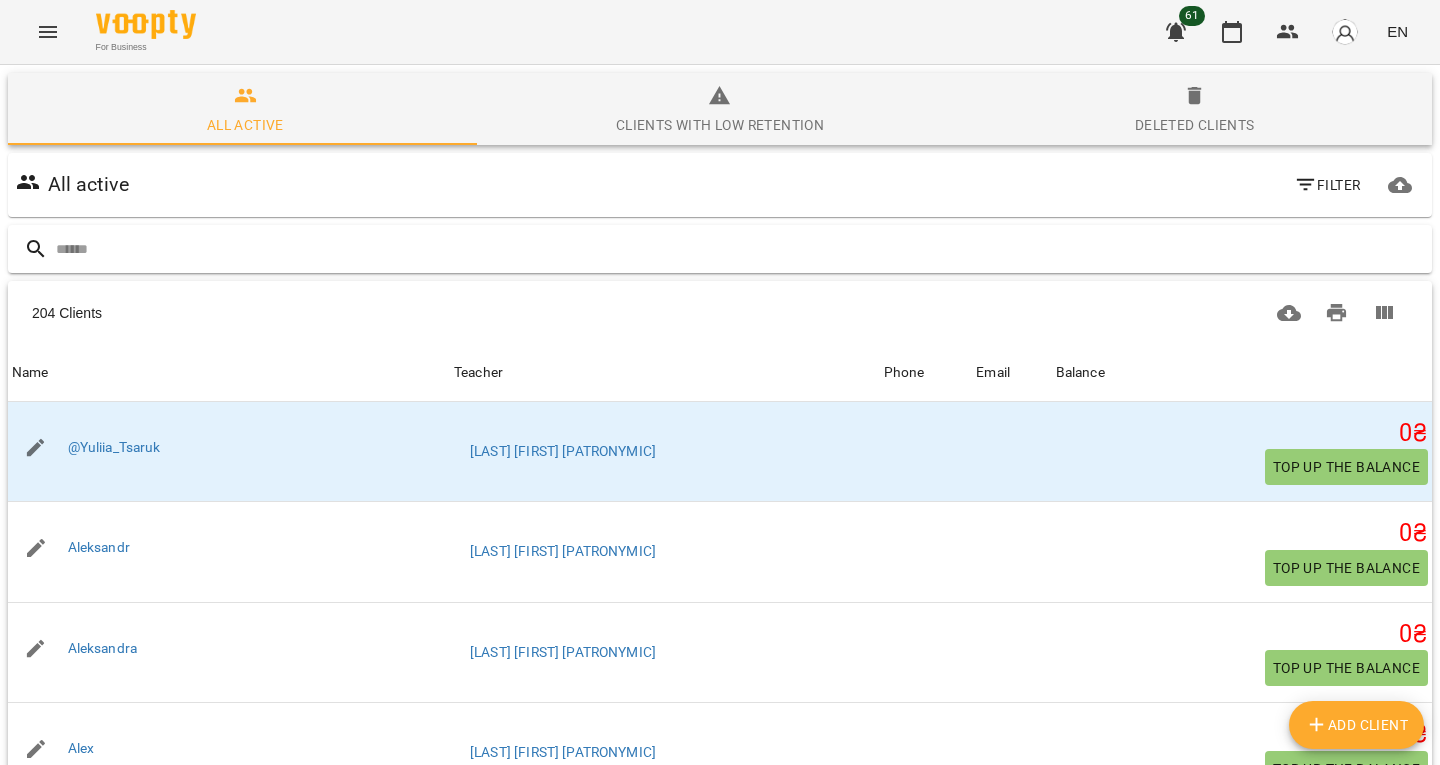 click at bounding box center [720, 249] 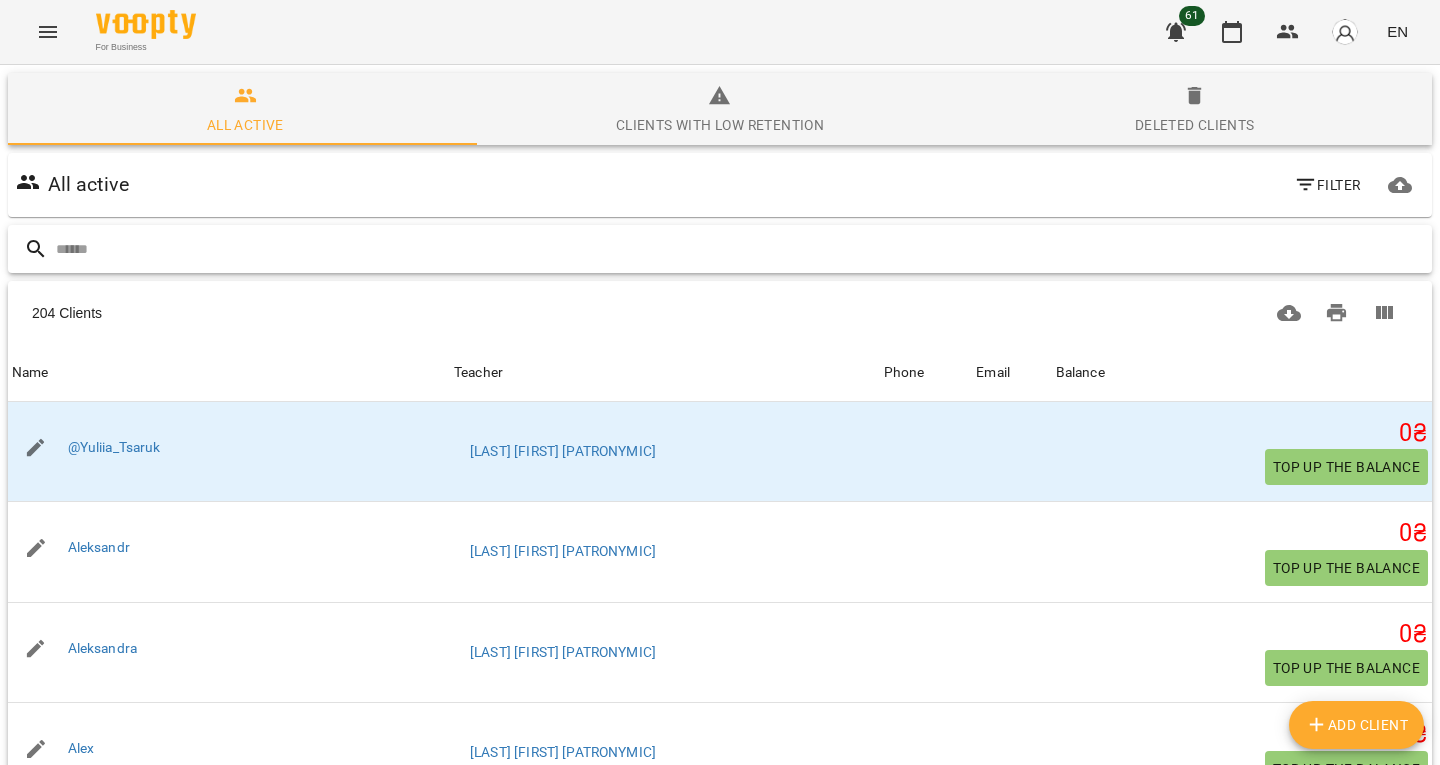 click at bounding box center [740, 249] 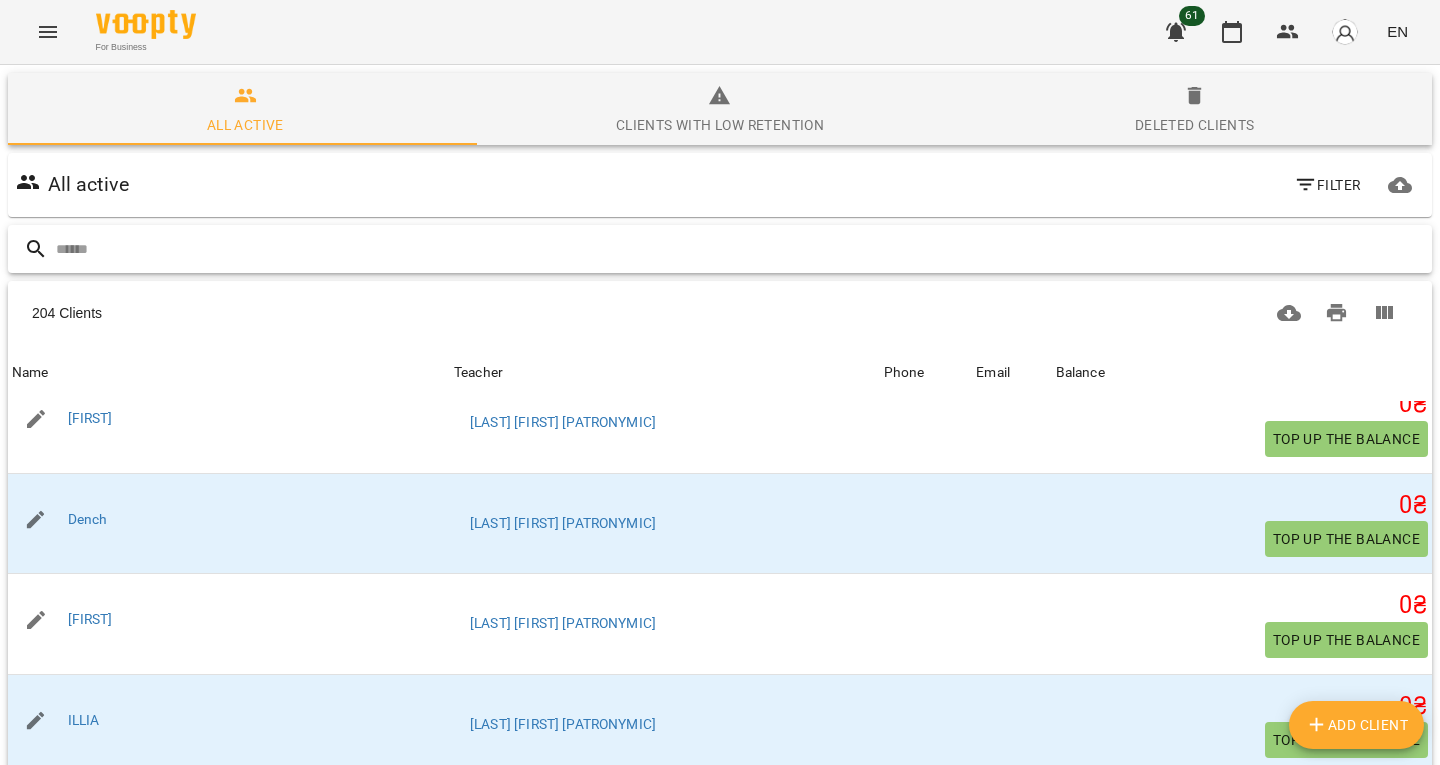 scroll, scrollTop: 0, scrollLeft: 0, axis: both 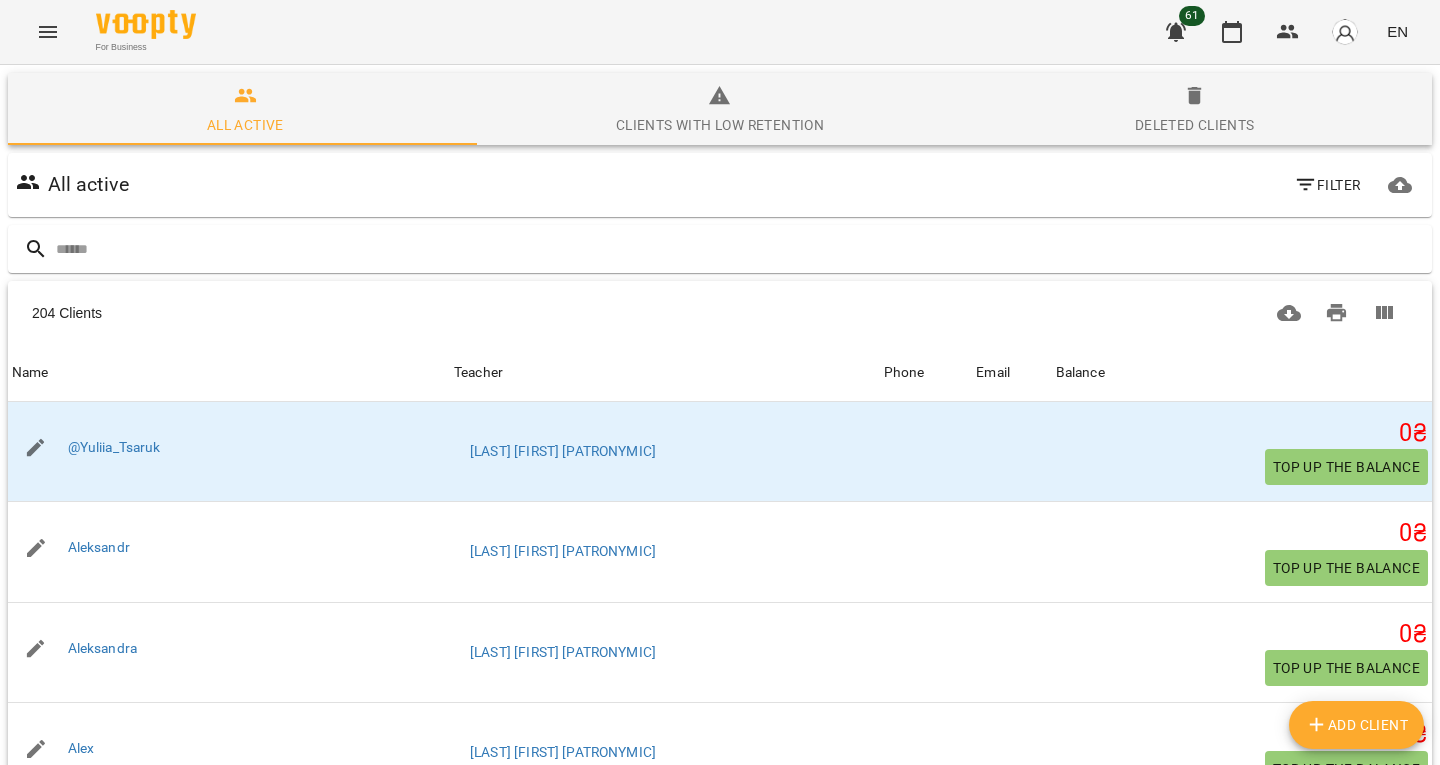 click on "Filter" at bounding box center [1327, 185] 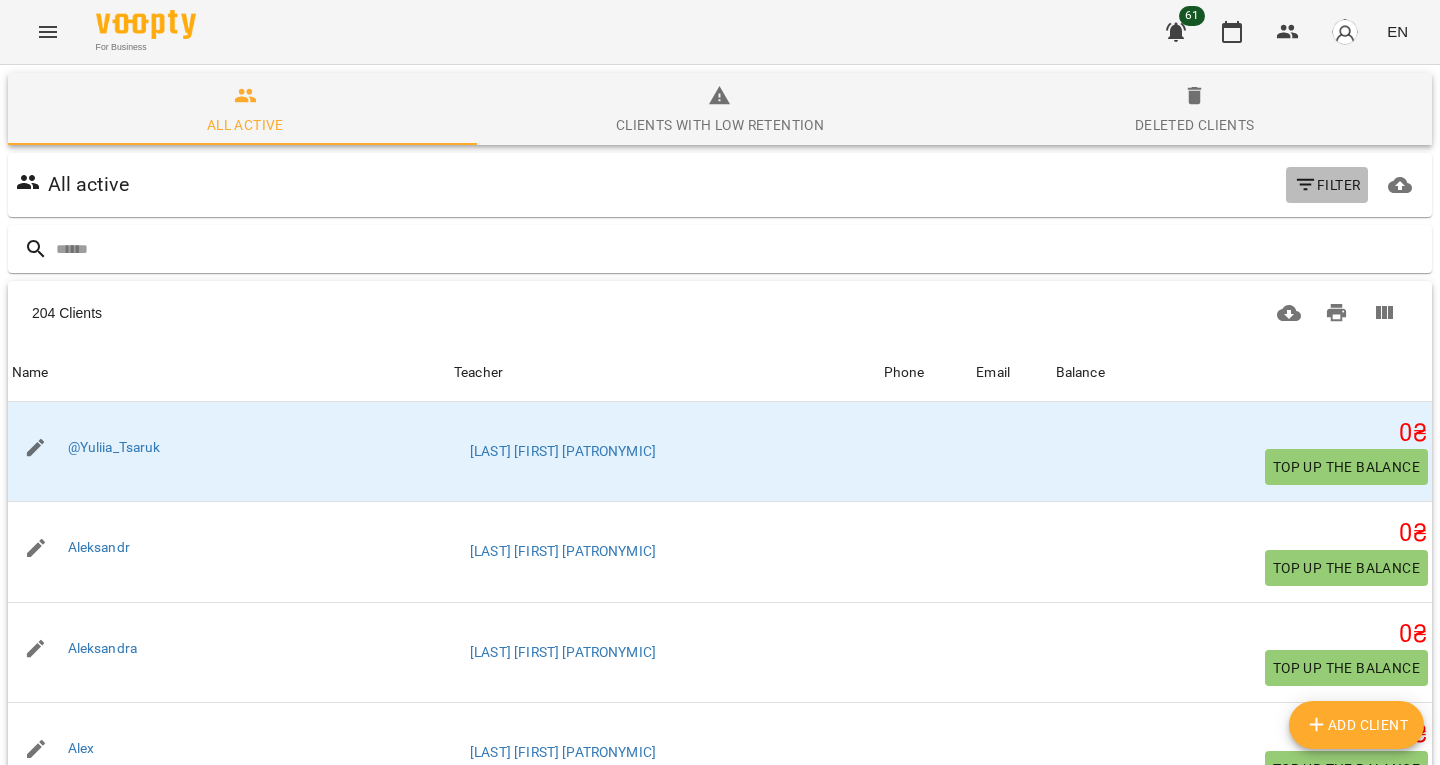 click on "Filter" at bounding box center [1327, 185] 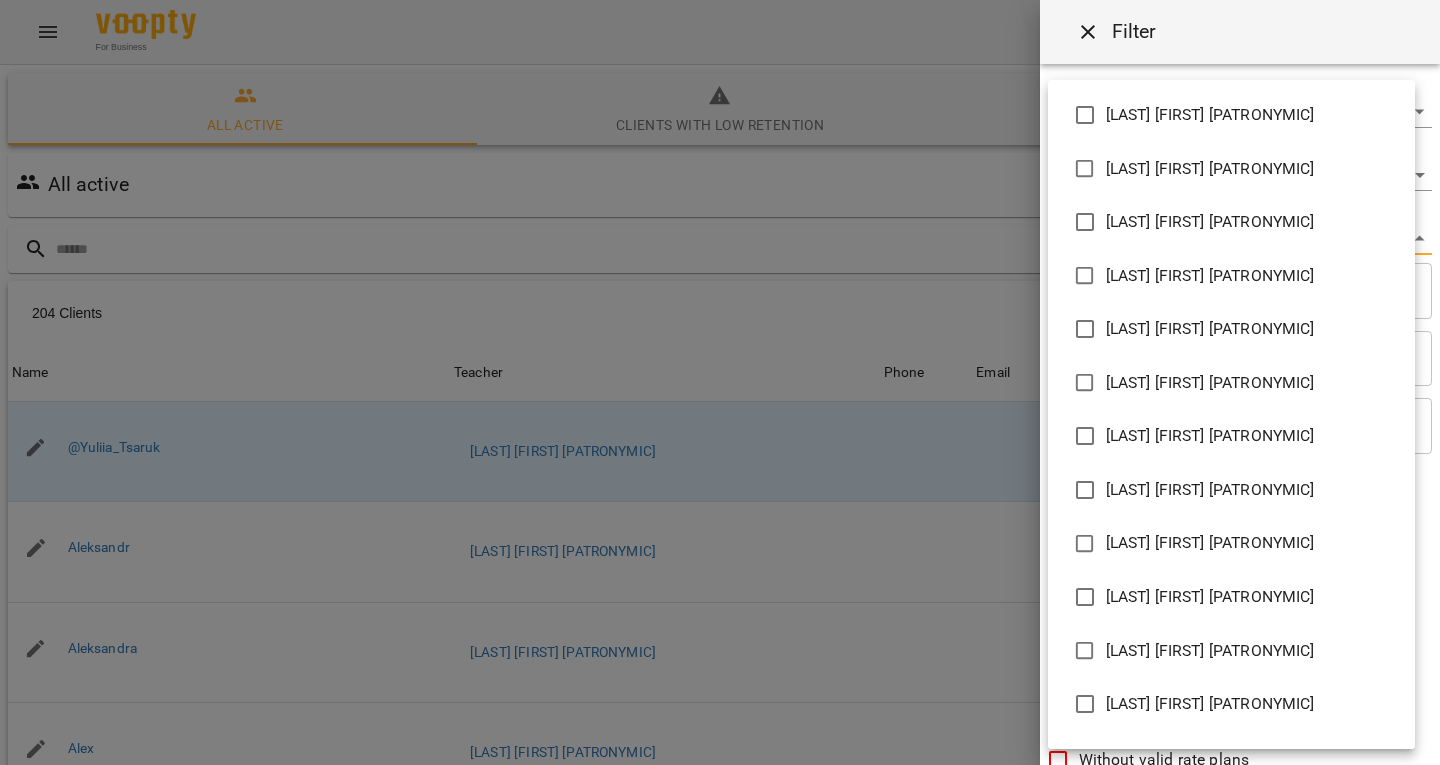 click on "For Business 61 EN All active Clients with low retention Deleted clients   All active Filter 204   Clients 204   Clients Name Teacher Phone Email Balance Name @Yuliia_Tsaruk Teacher Коржицька Лілія Андріївна Phone Email Balance 0 ₴ Top up the balance Name Aleksandr  Teacher Рацин Ірина Володимирівна Phone Email Balance 0 ₴ Top up the balance Name Aleksandra Teacher Бондаренко Катерина Тарасівна Phone Email Balance 0 ₴ Top up the balance Name Alex Teacher Гураль Лілія Василівна Phone Email Balance 0 ₴ Top up the balance Name Anton  Teacher Рататовських  Владислава  Юріївна  Phone Email Balance 0 ₴ Top up the balance Name Daria🇺🇦 Teacher Бондаренко Катерина Тарасівна Phone Email Balance 0 ₴ Top up the balance Name Dench Teacher Григоренко Віра Сергіївна  0 0" at bounding box center [720, 522] 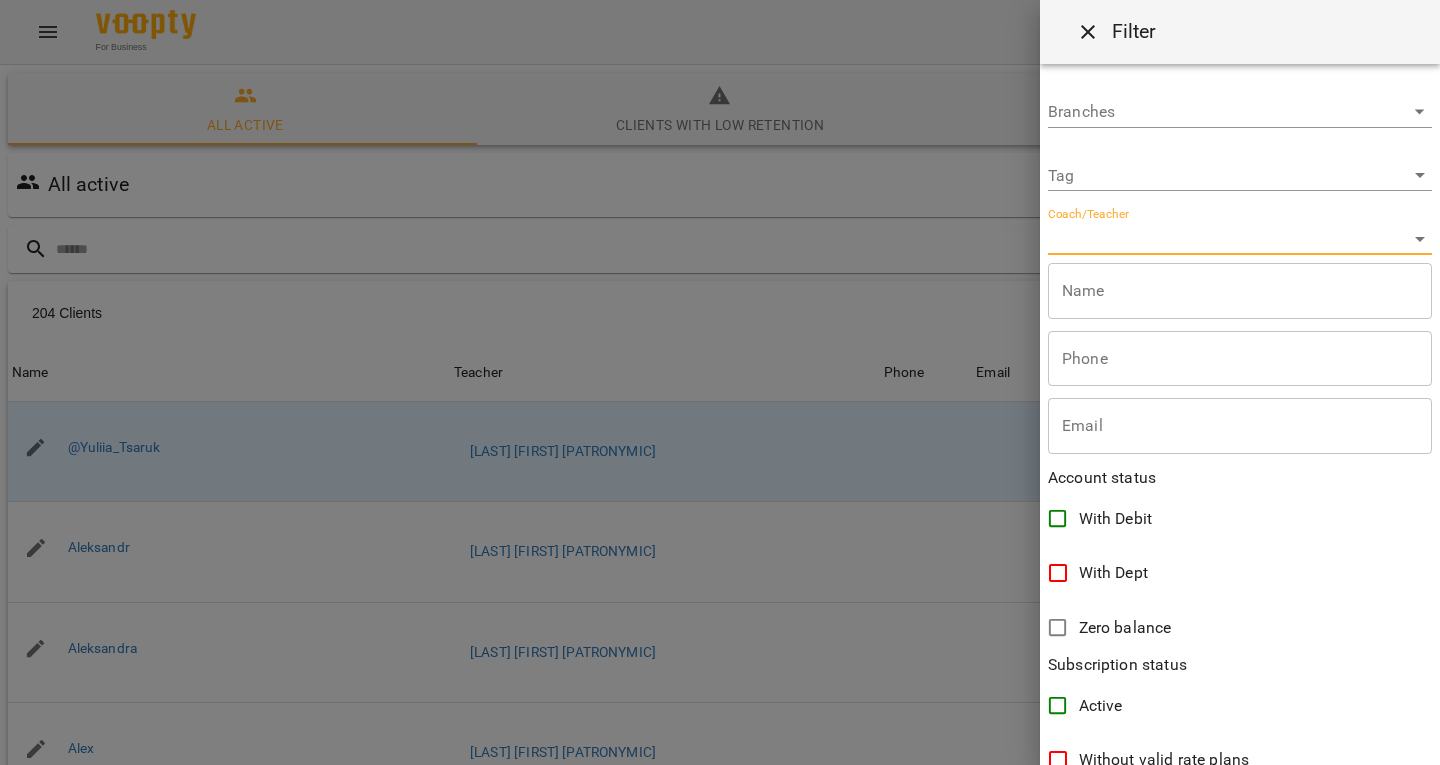 click at bounding box center (720, 382) 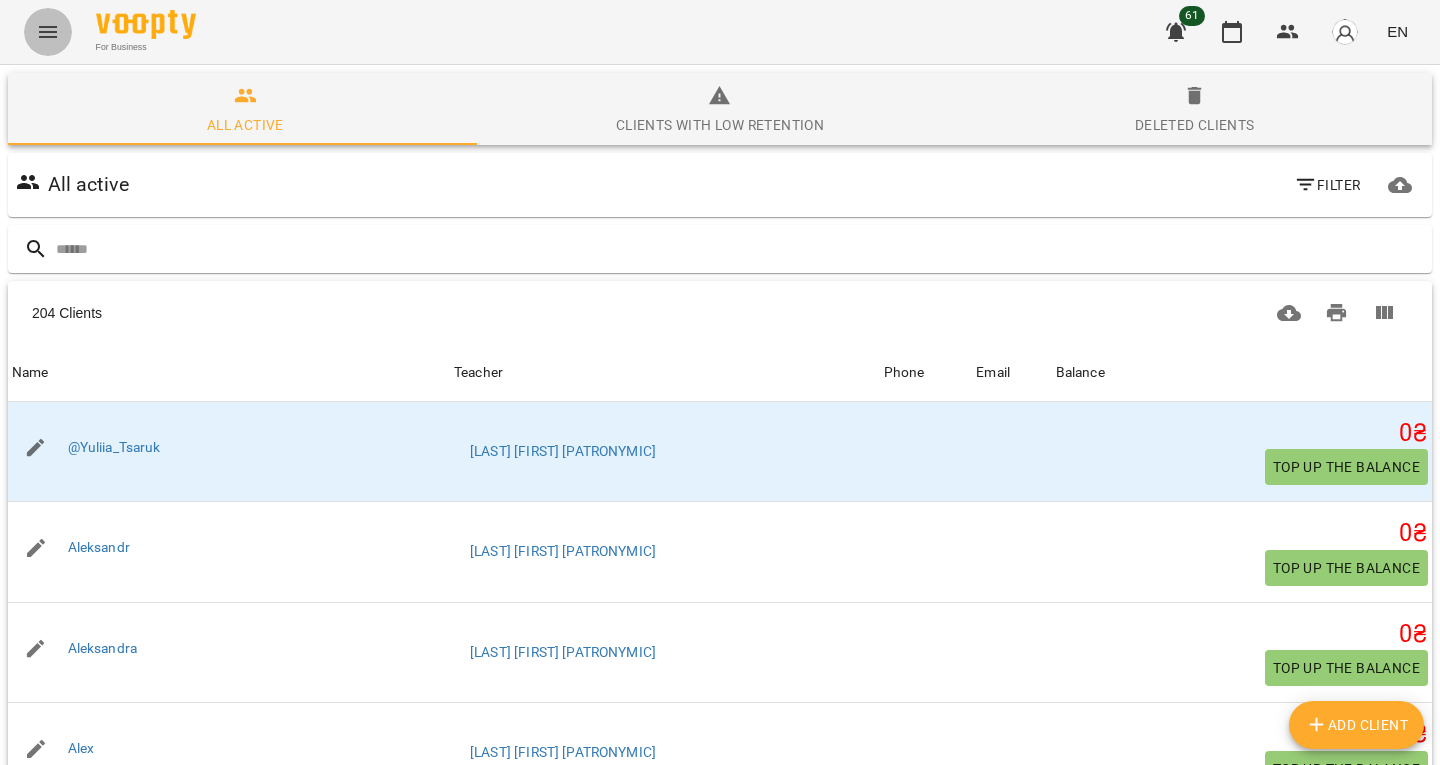 click at bounding box center (48, 32) 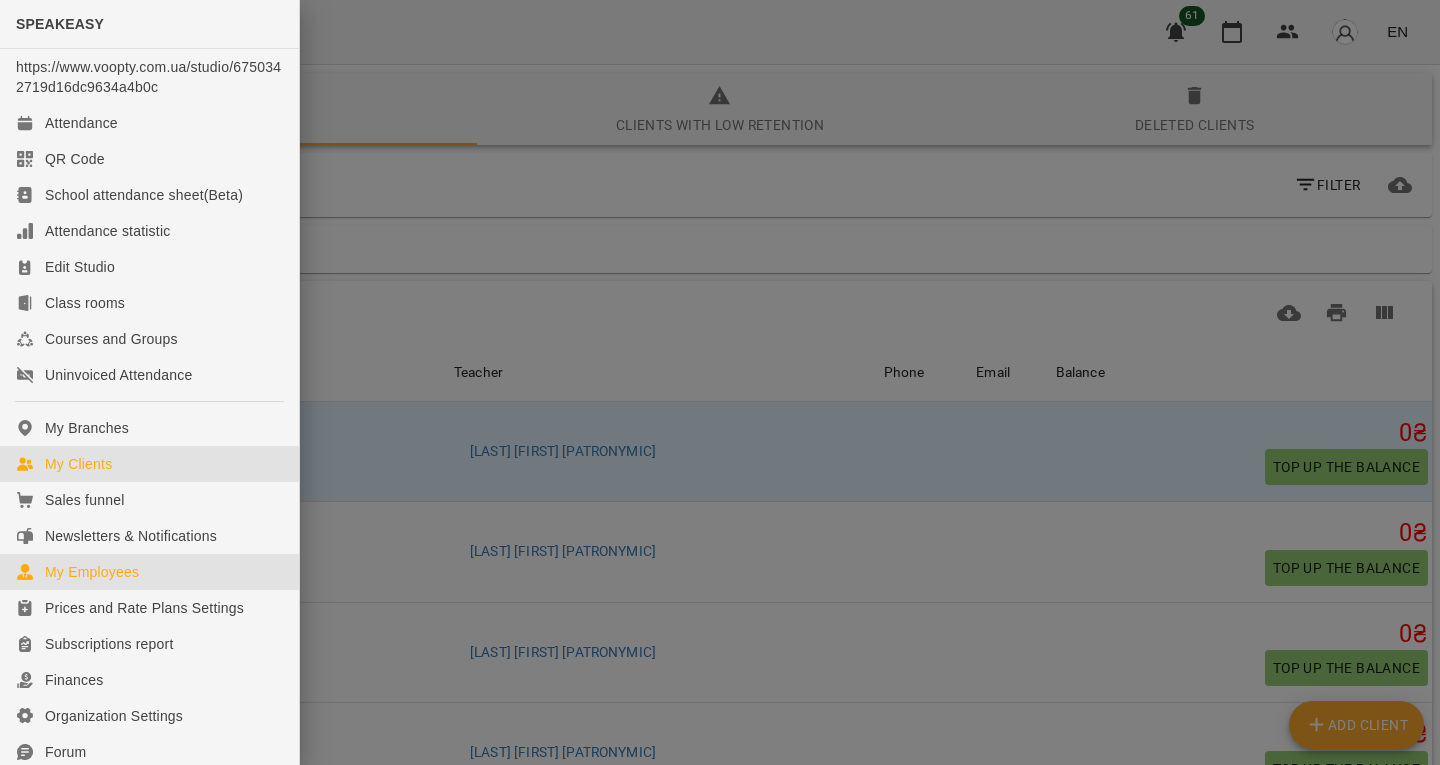 click on "My Employees" at bounding box center (149, 572) 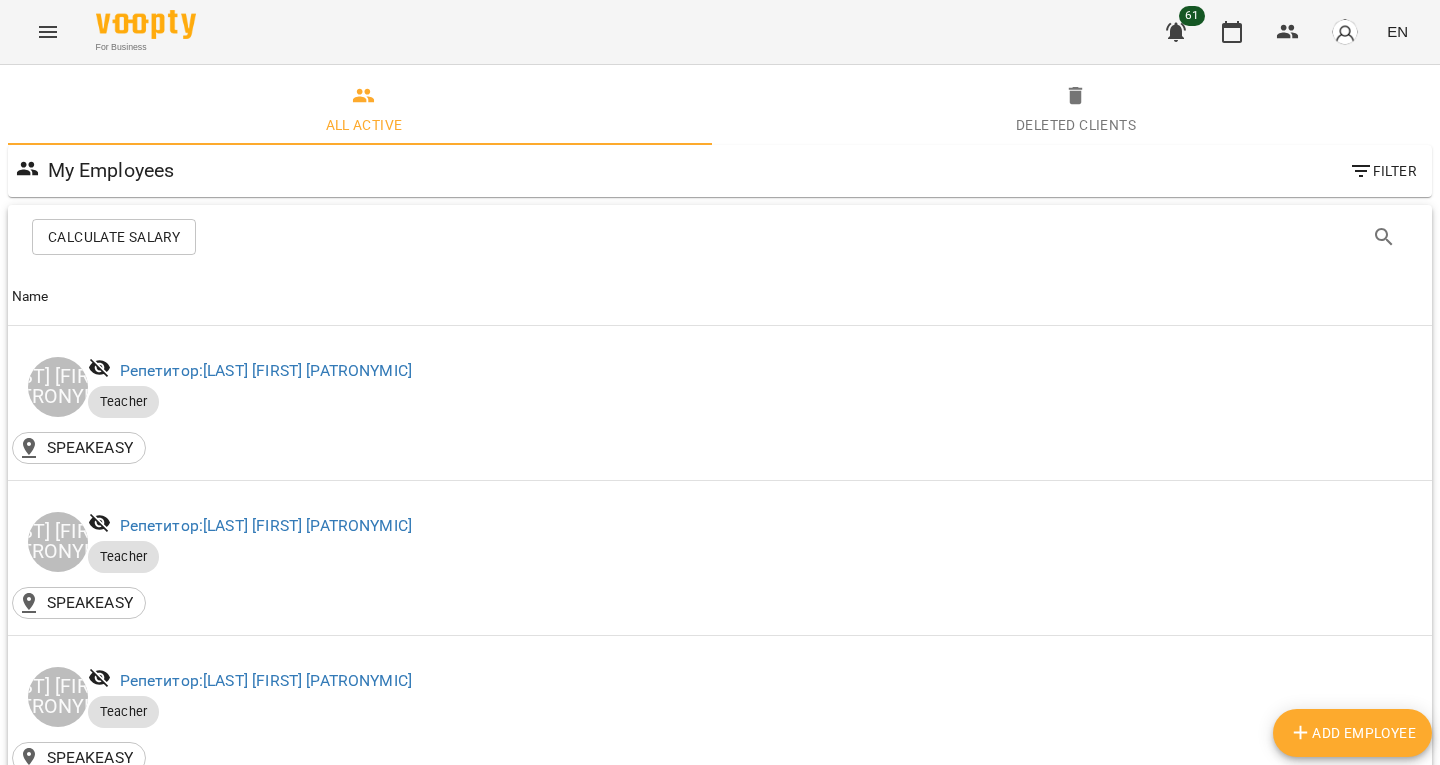 click on "Add Employee" at bounding box center (1352, 733) 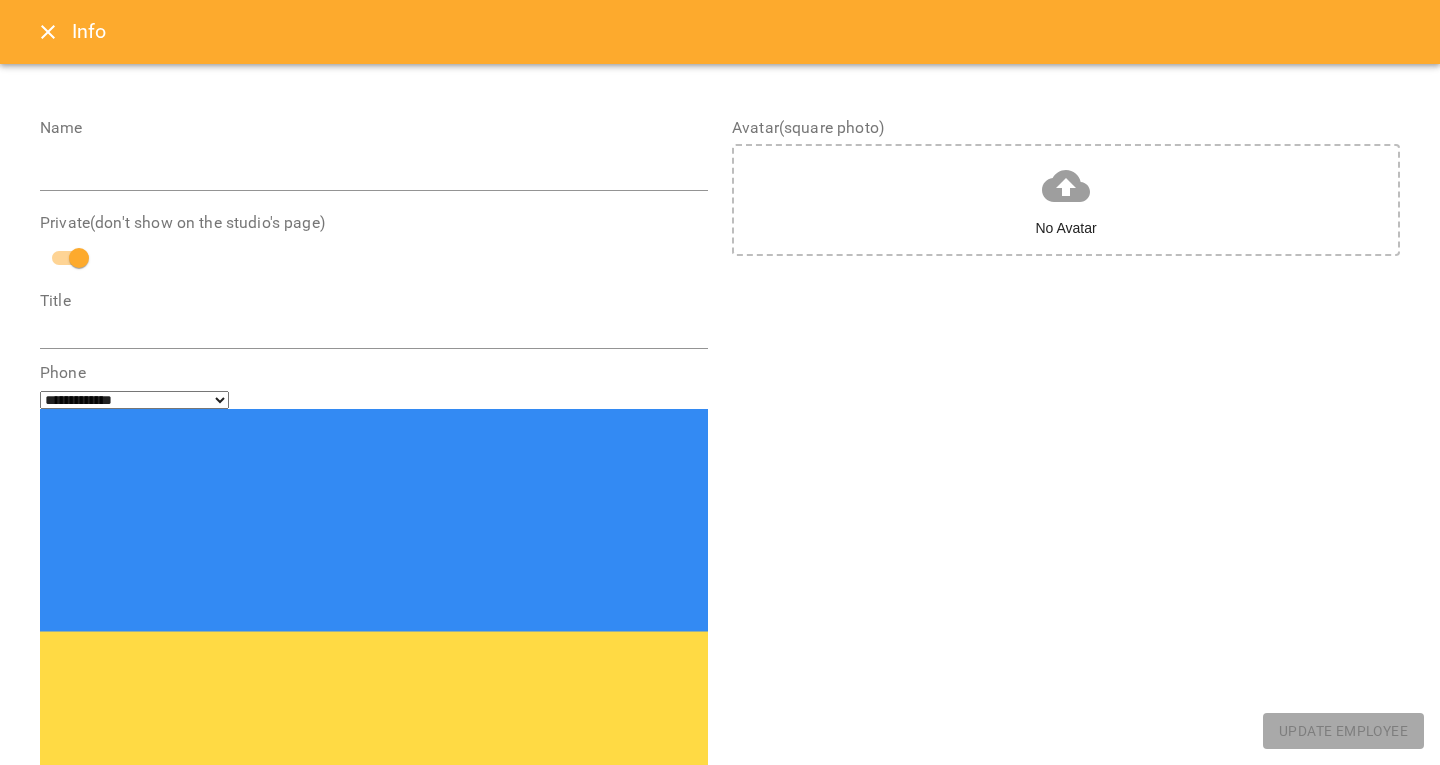 click on "Name" at bounding box center [374, 159] 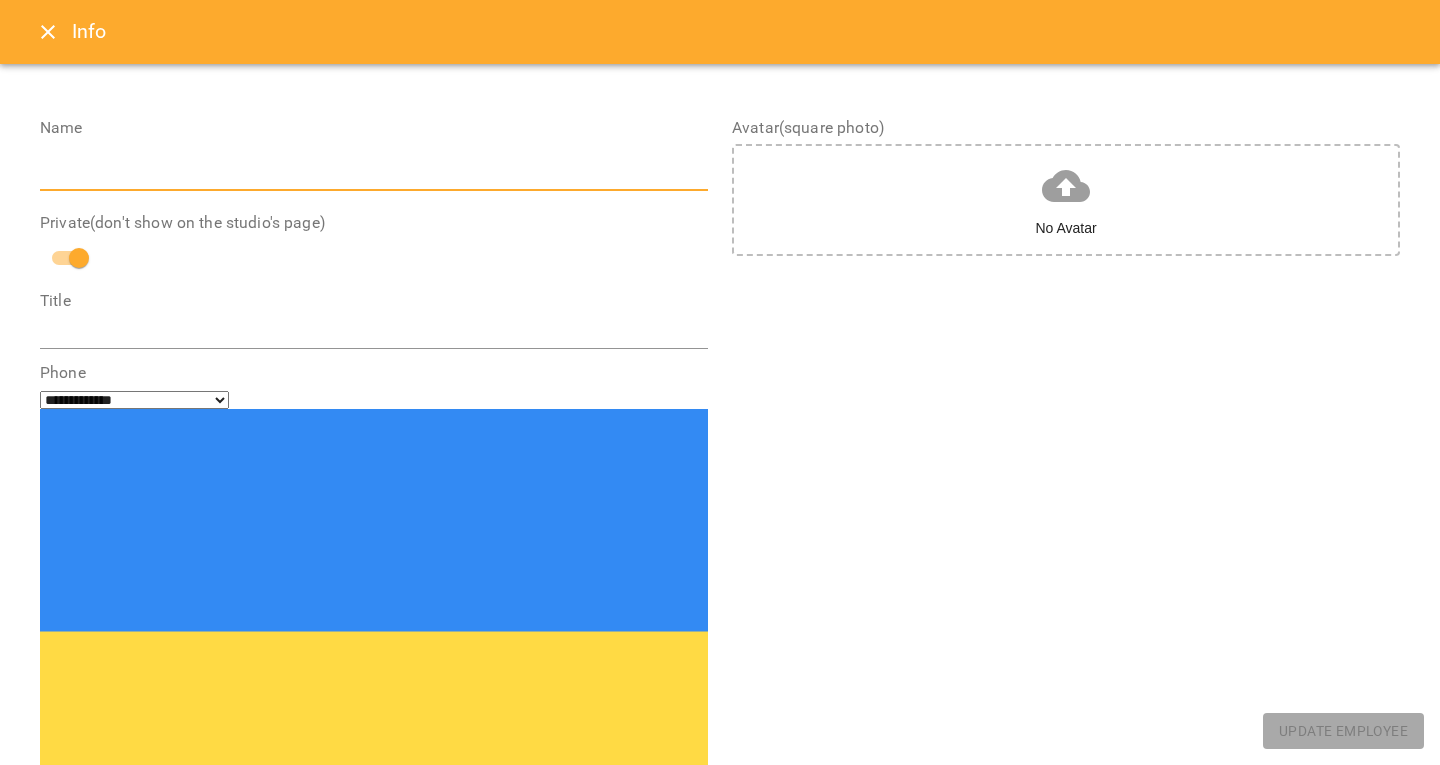 paste on "**********" 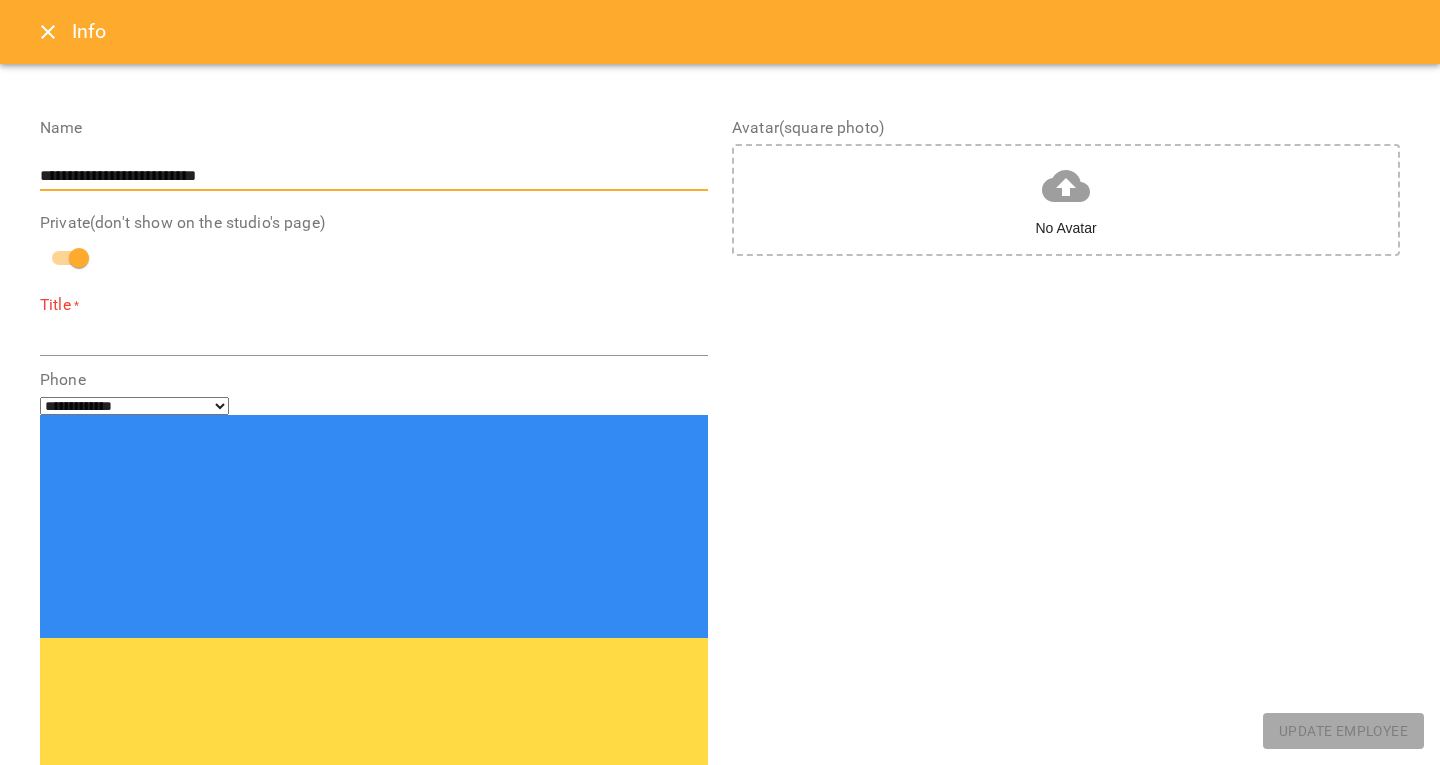 type on "**********" 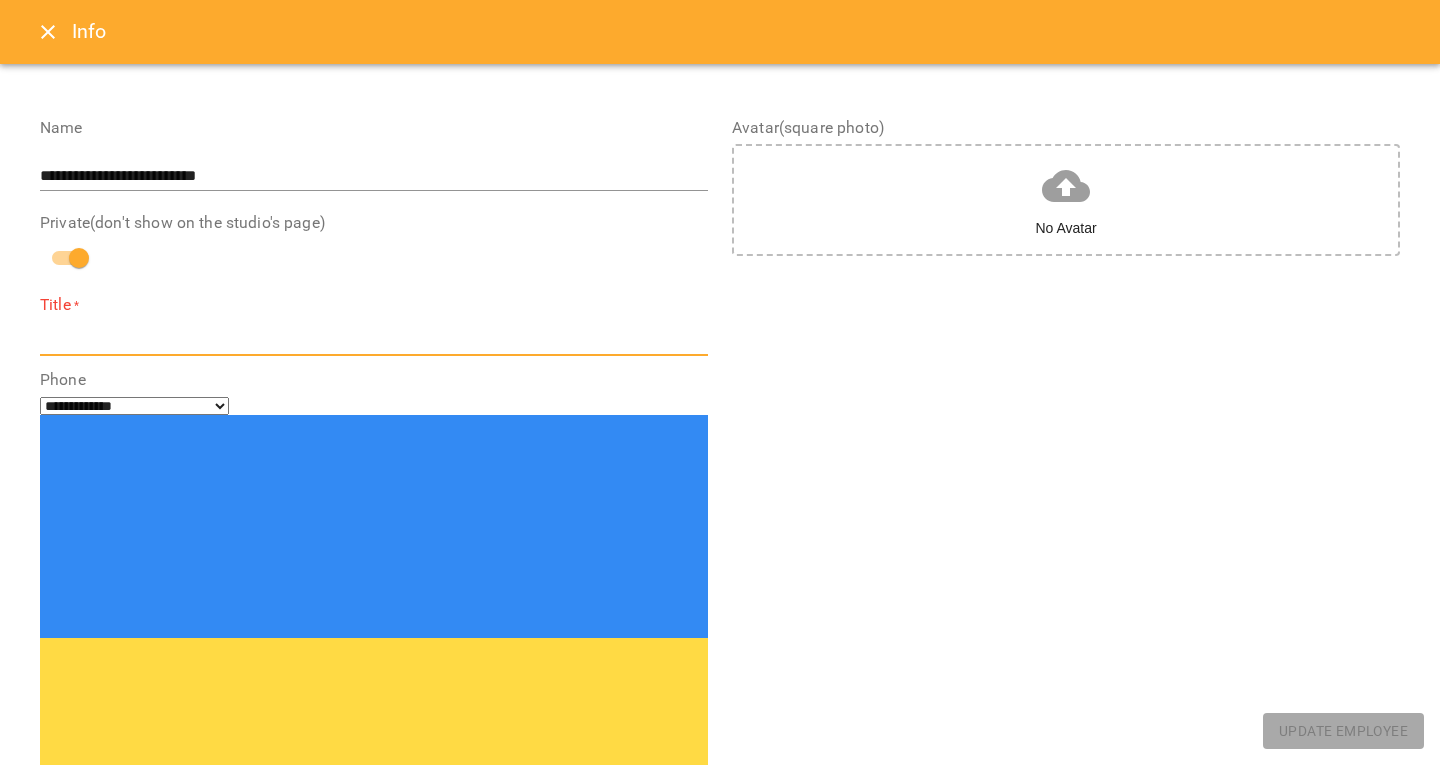 click at bounding box center (374, 339) 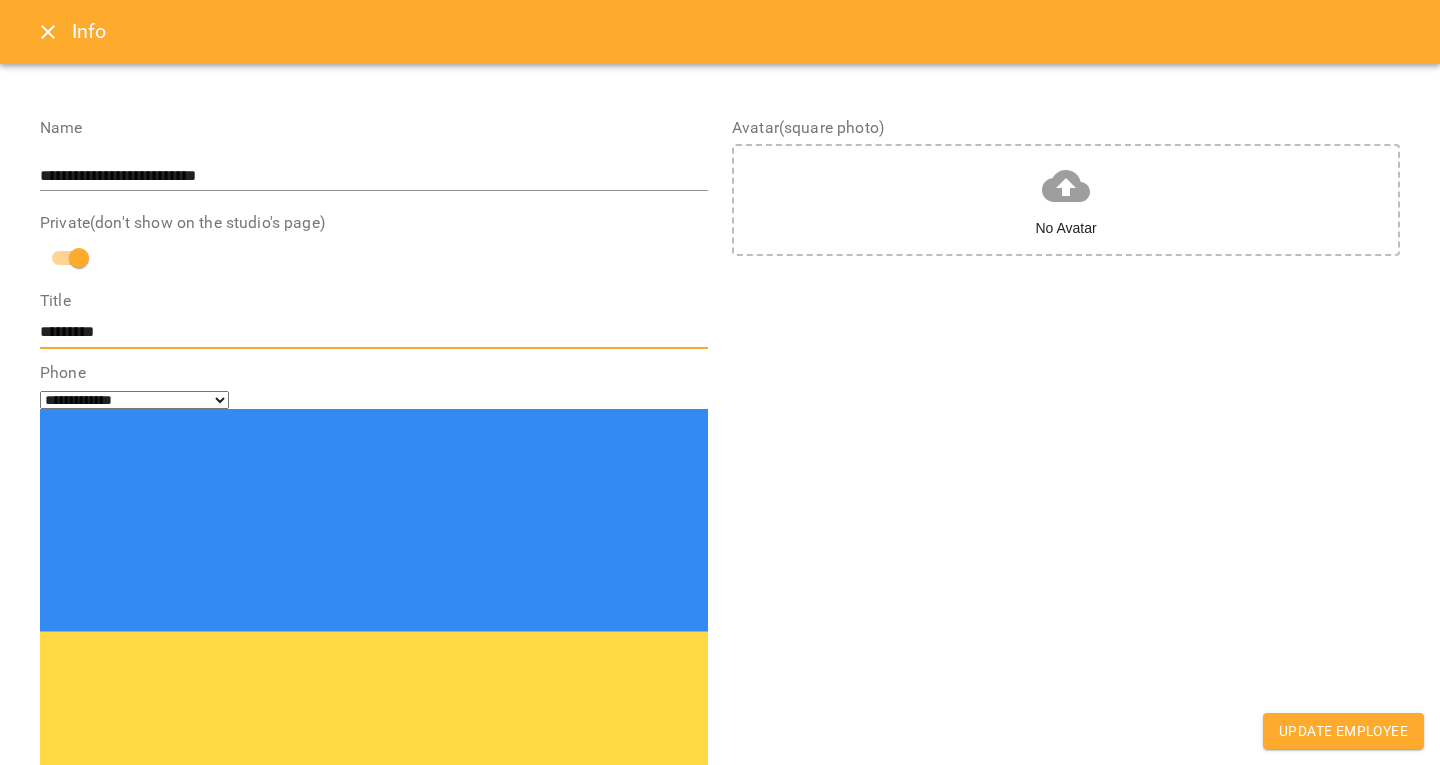 type on "*********" 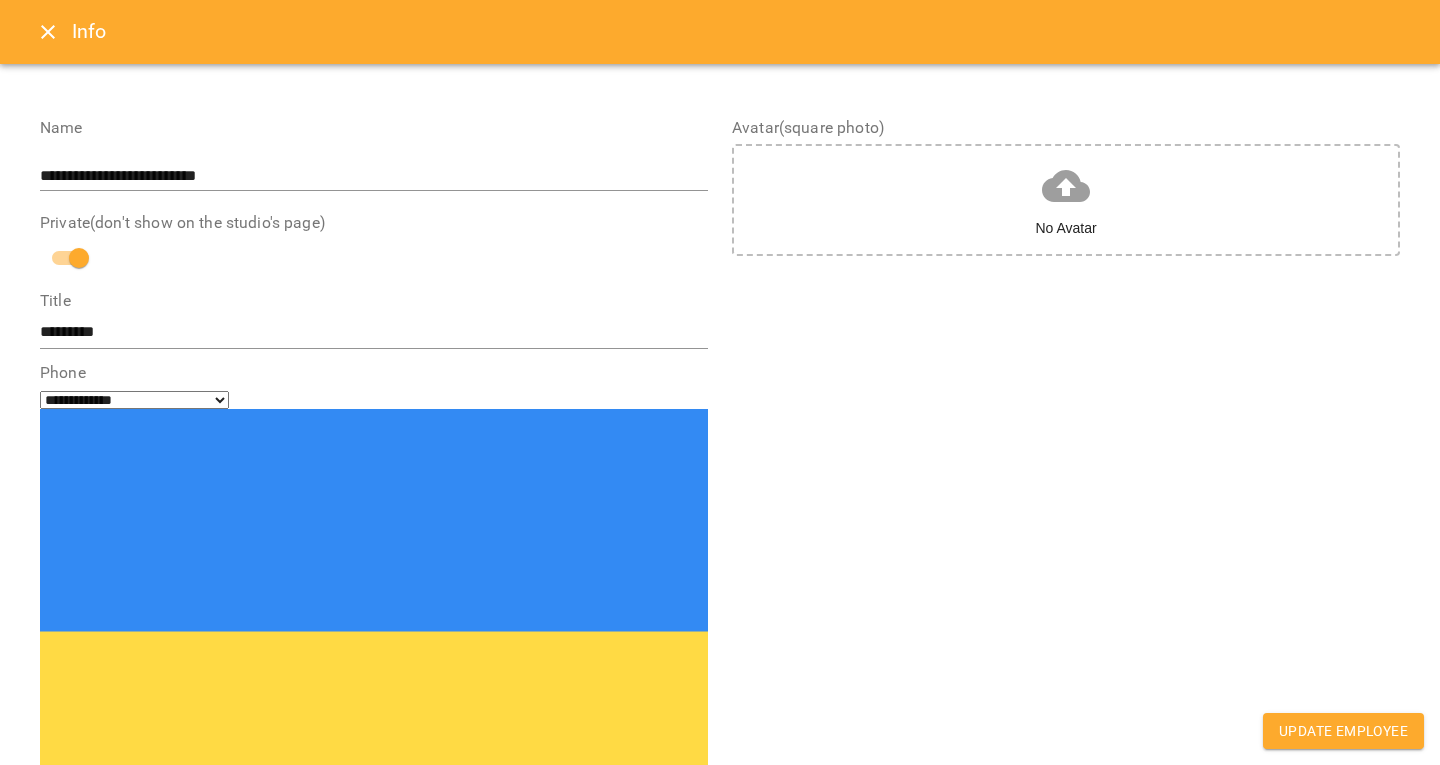 paste on "**********" 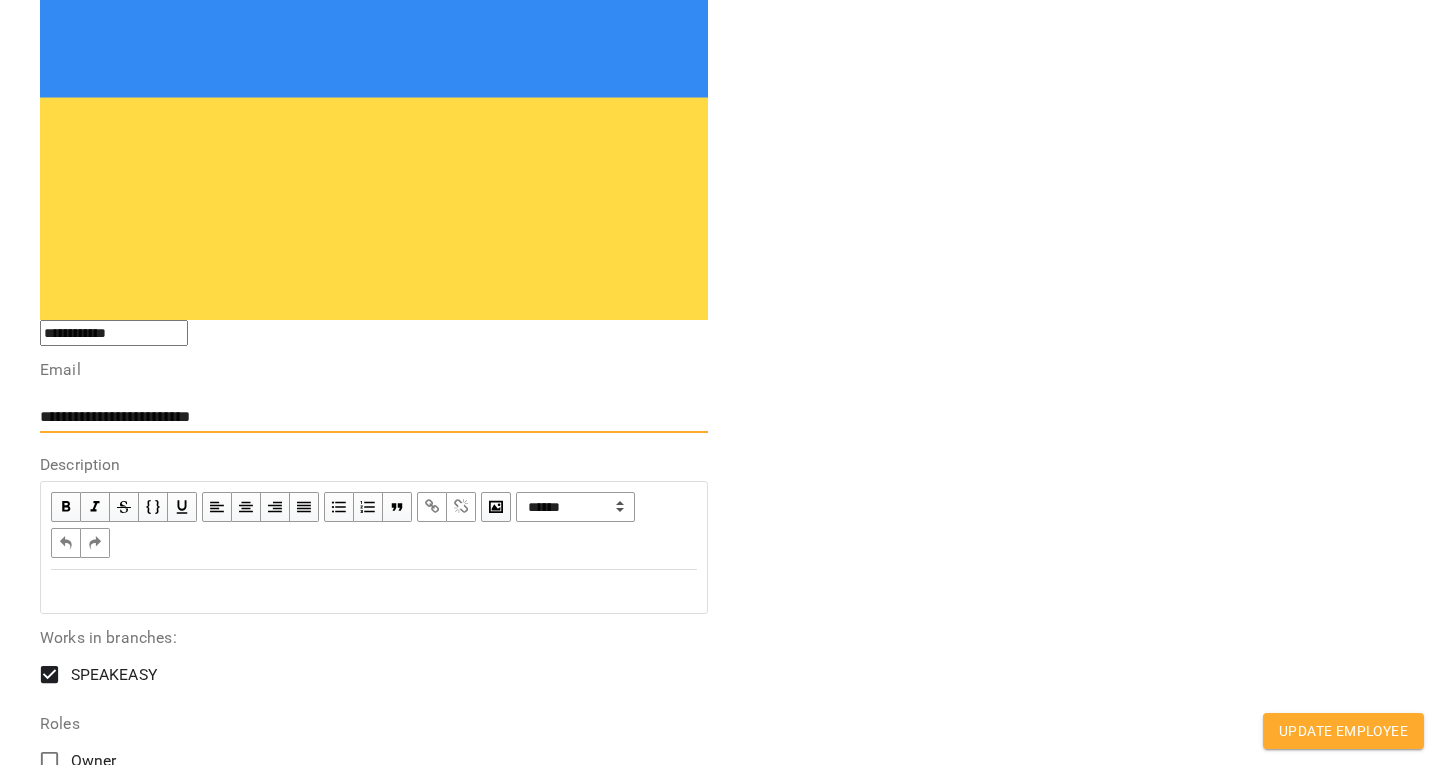 scroll, scrollTop: 544, scrollLeft: 0, axis: vertical 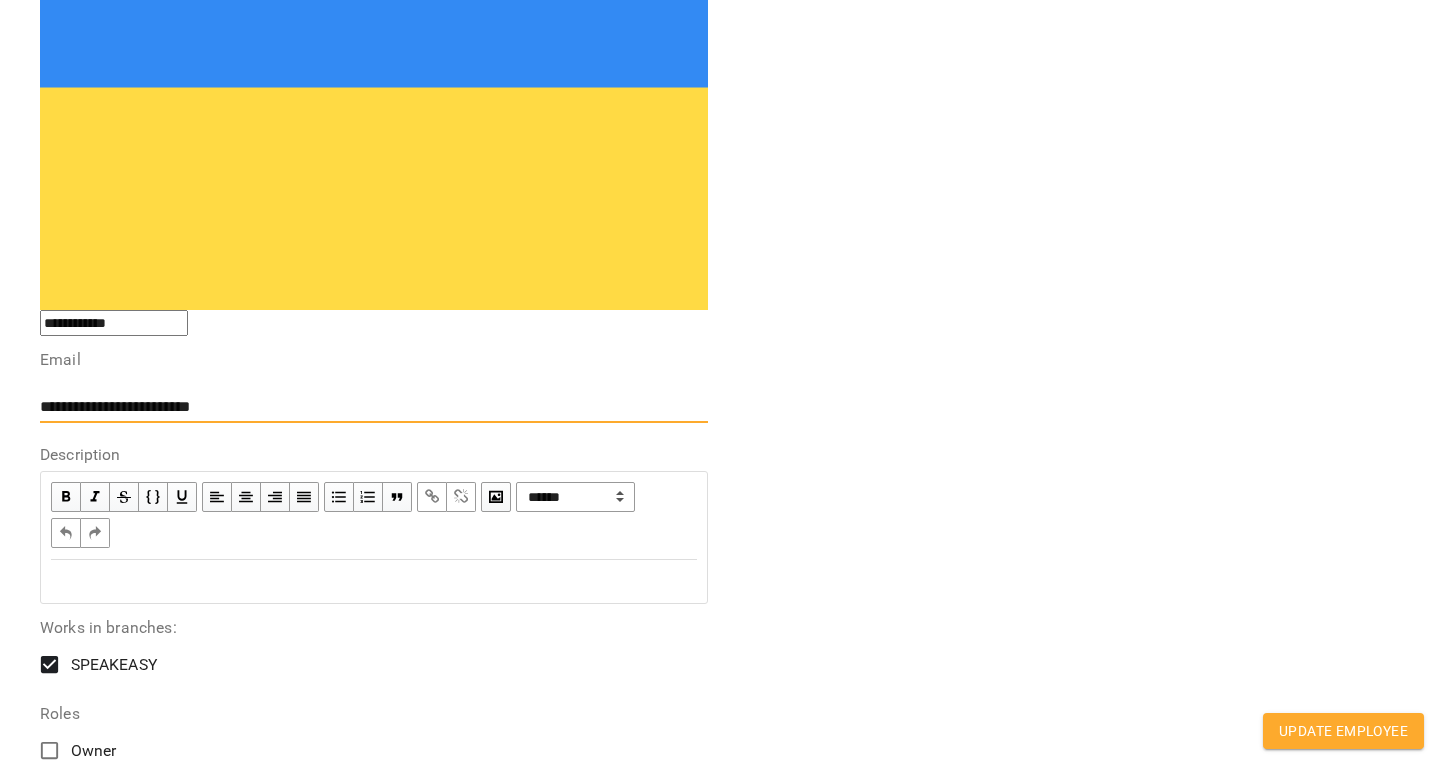 type on "**********" 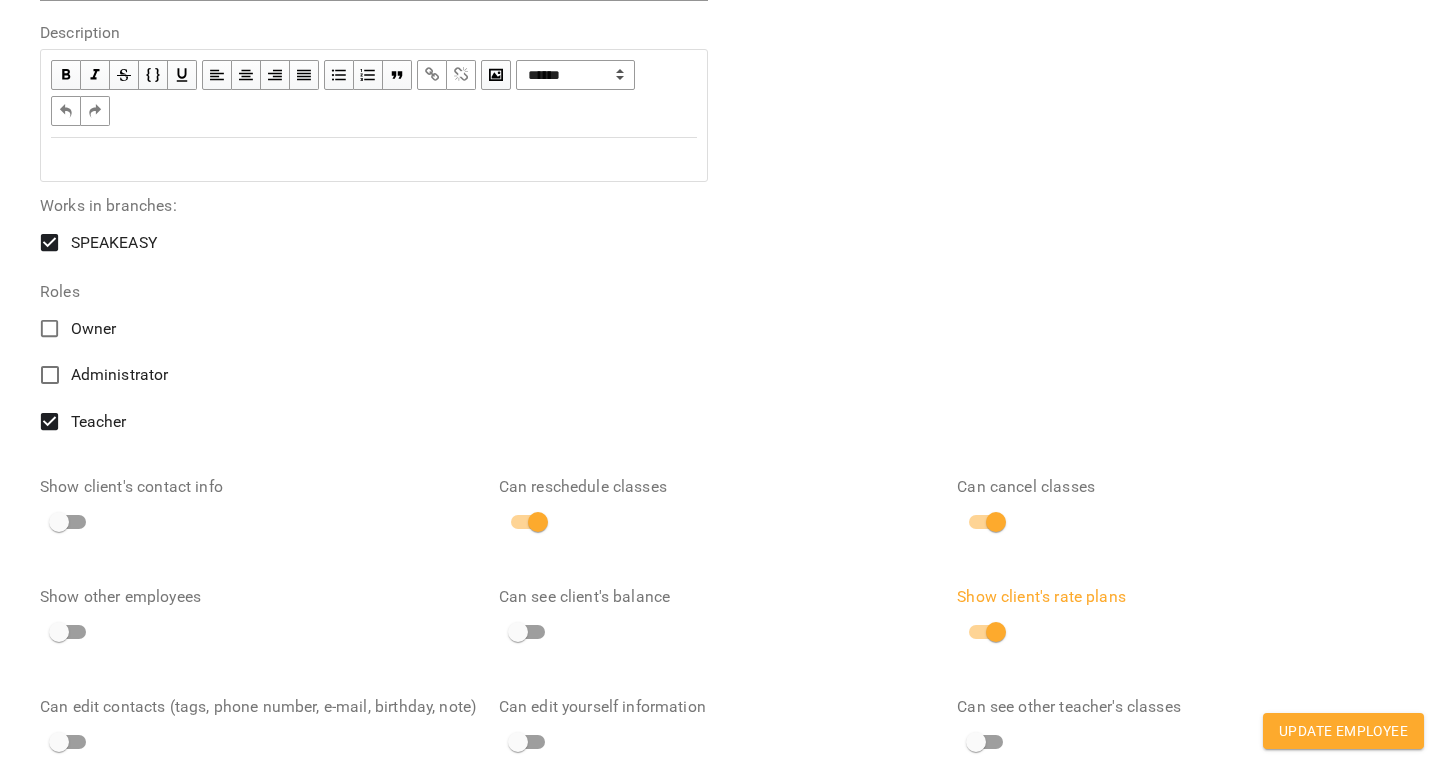 scroll, scrollTop: 969, scrollLeft: 0, axis: vertical 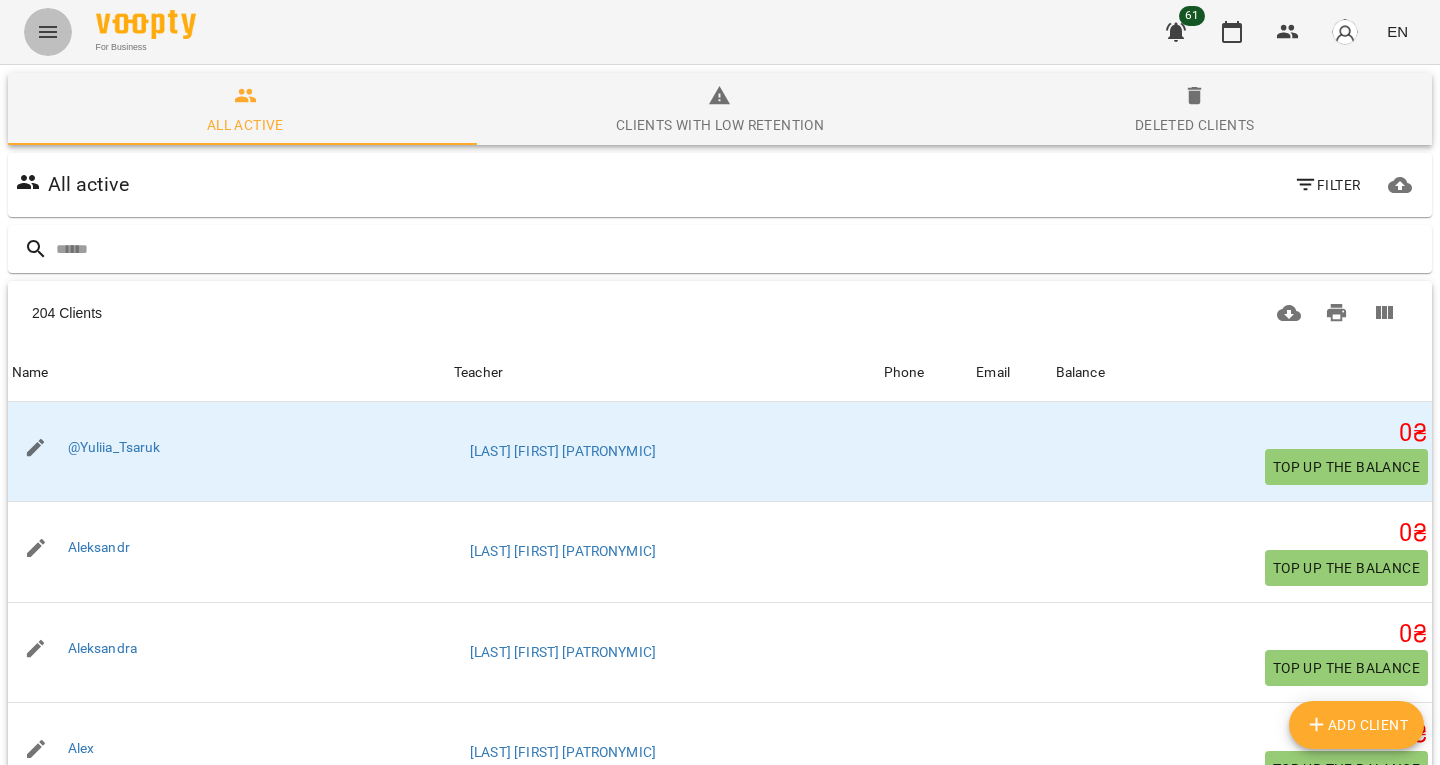 click at bounding box center [48, 32] 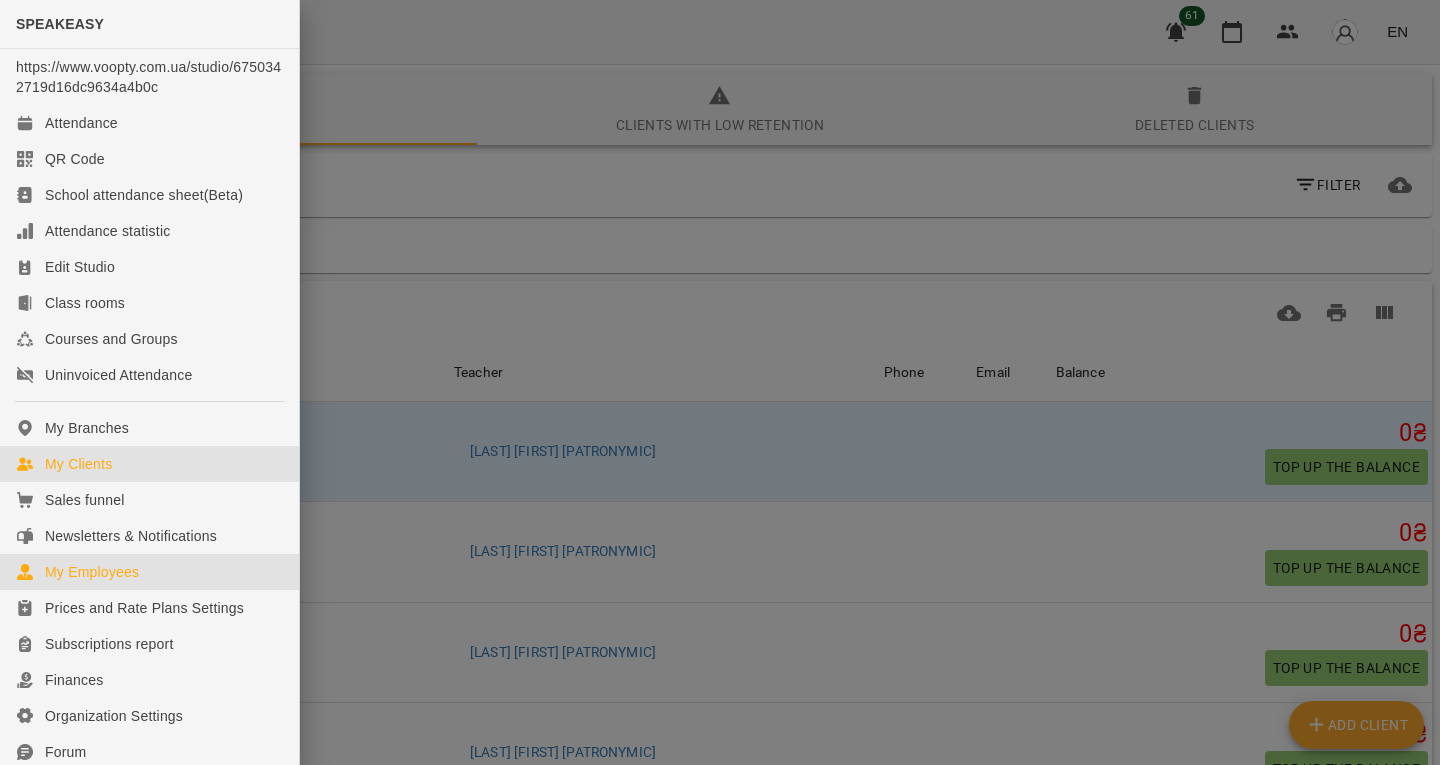 click on "My Employees" at bounding box center [149, 572] 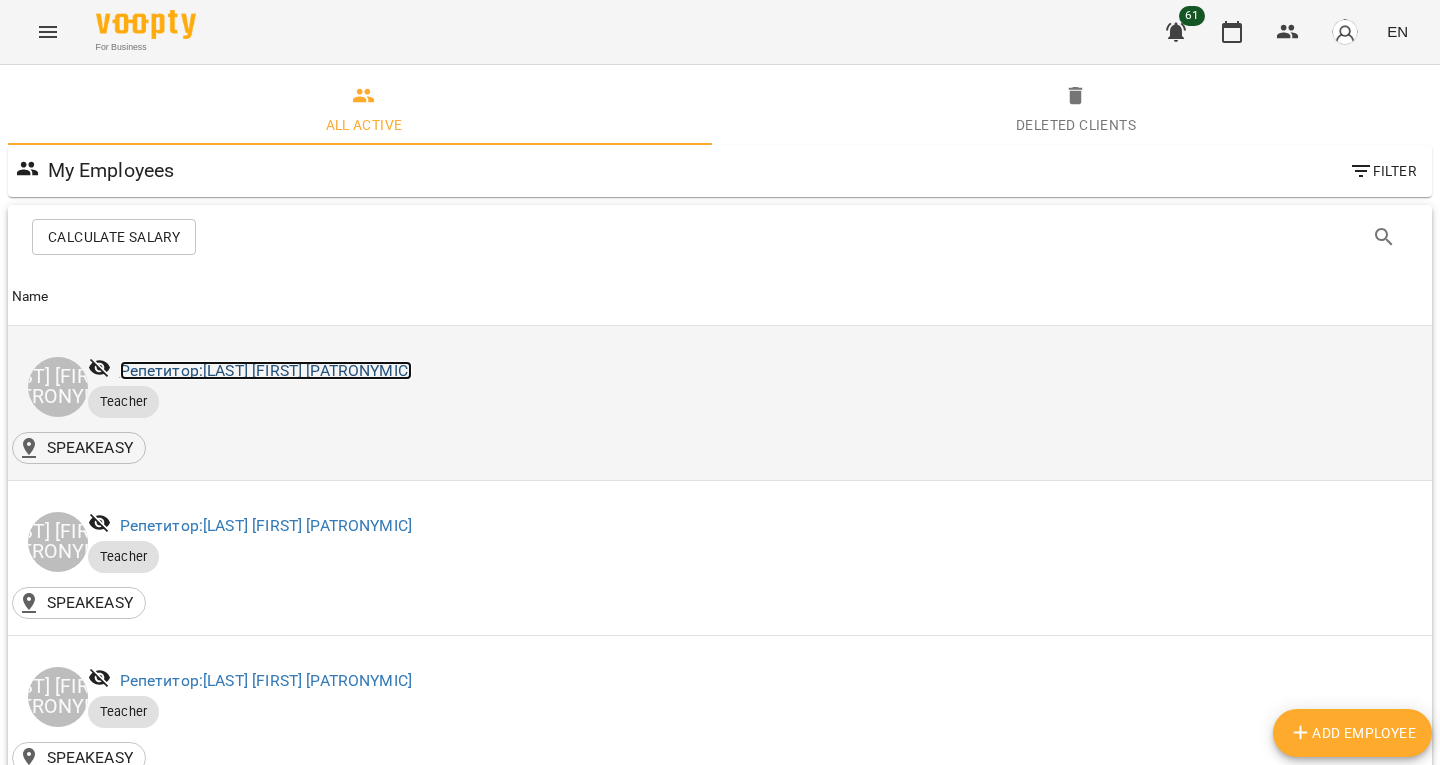 click on "Репетитор:  Івахненко Дмитро Андрійович" at bounding box center [266, 370] 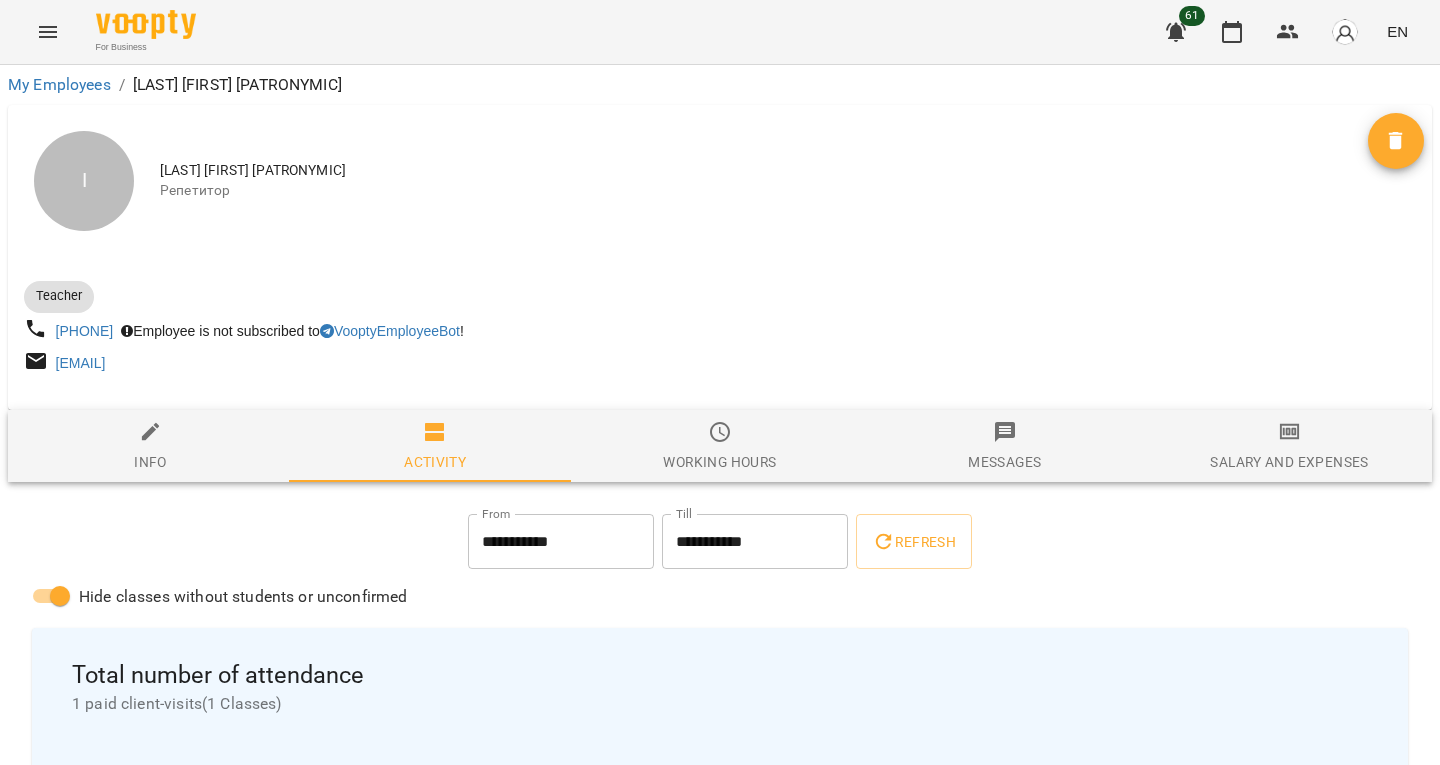 click on "Info" at bounding box center [150, 447] 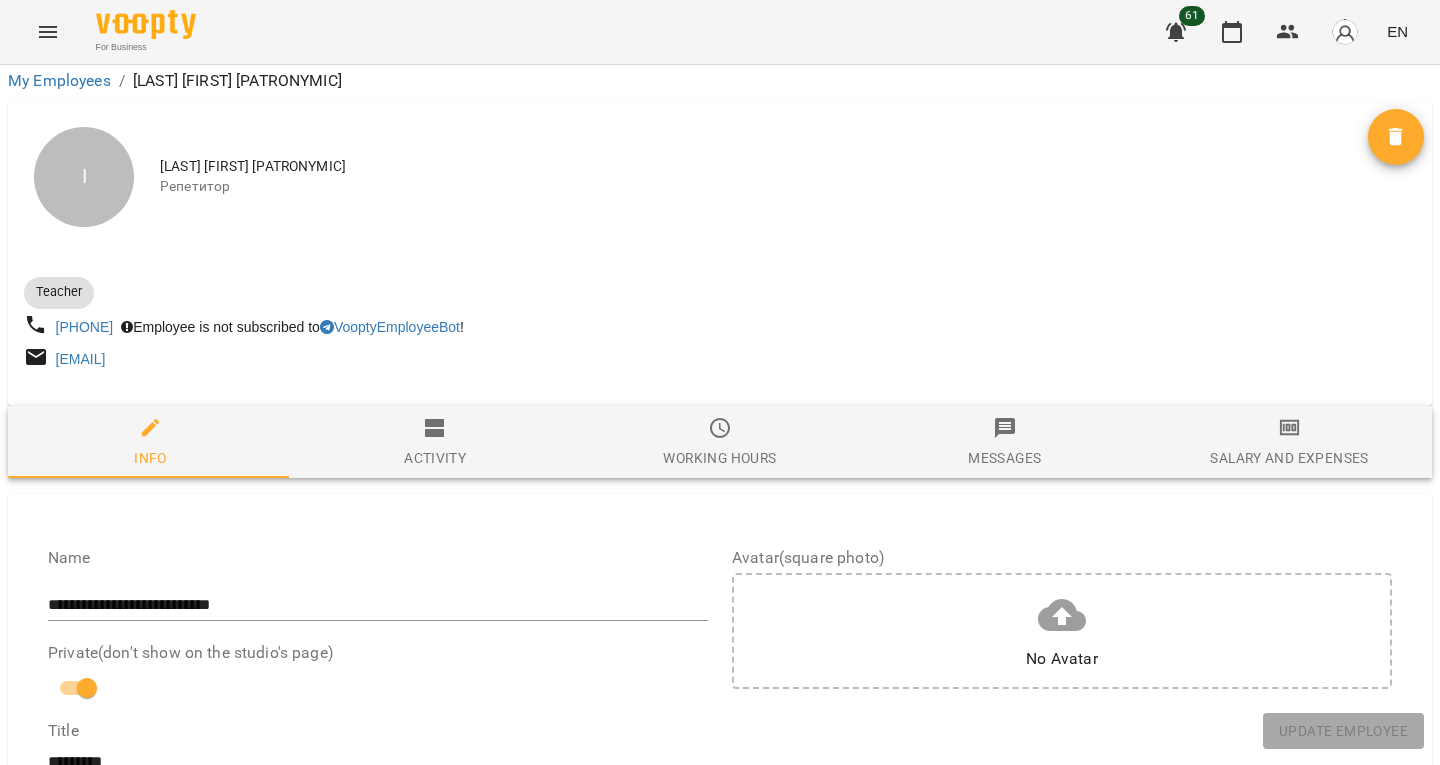 scroll, scrollTop: 1431, scrollLeft: 0, axis: vertical 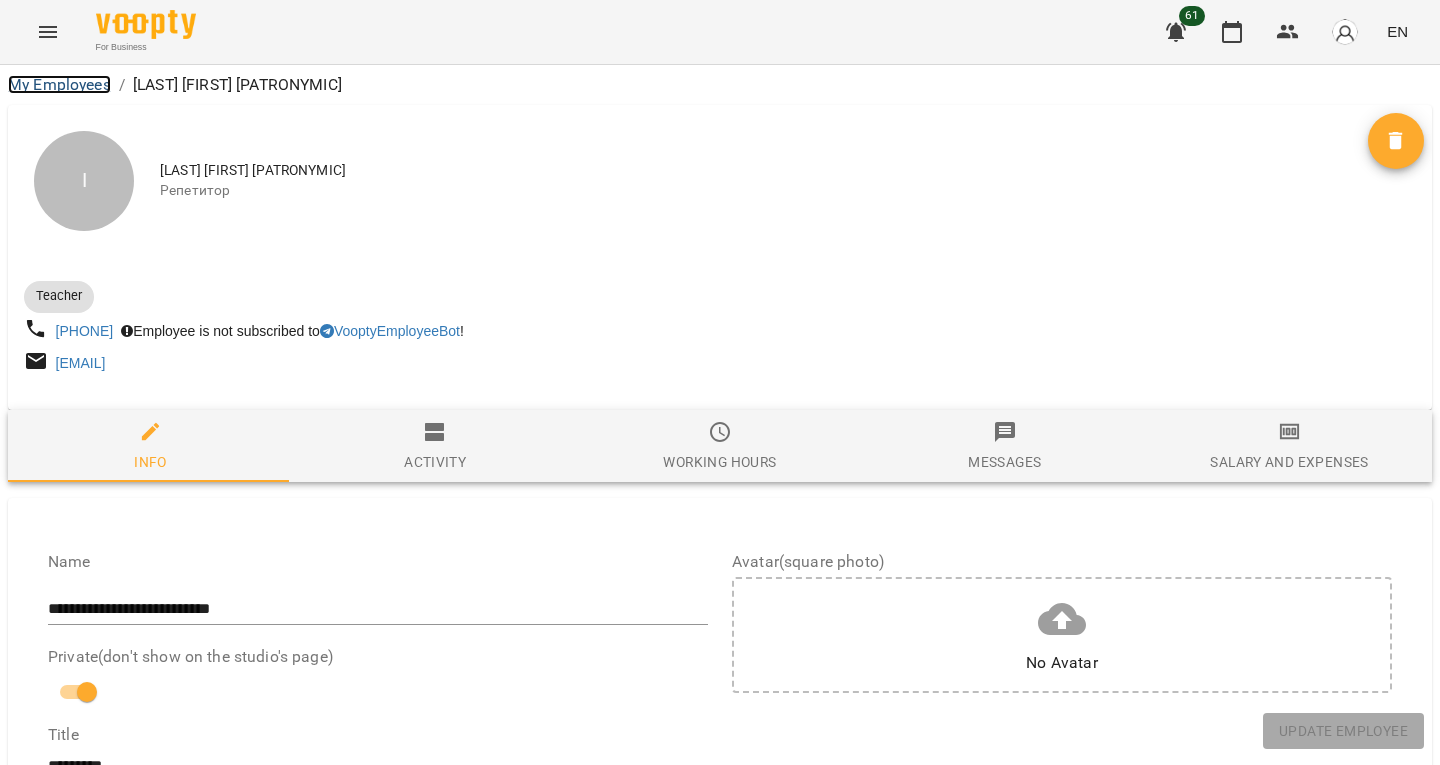 click on "My Employees" at bounding box center (59, 84) 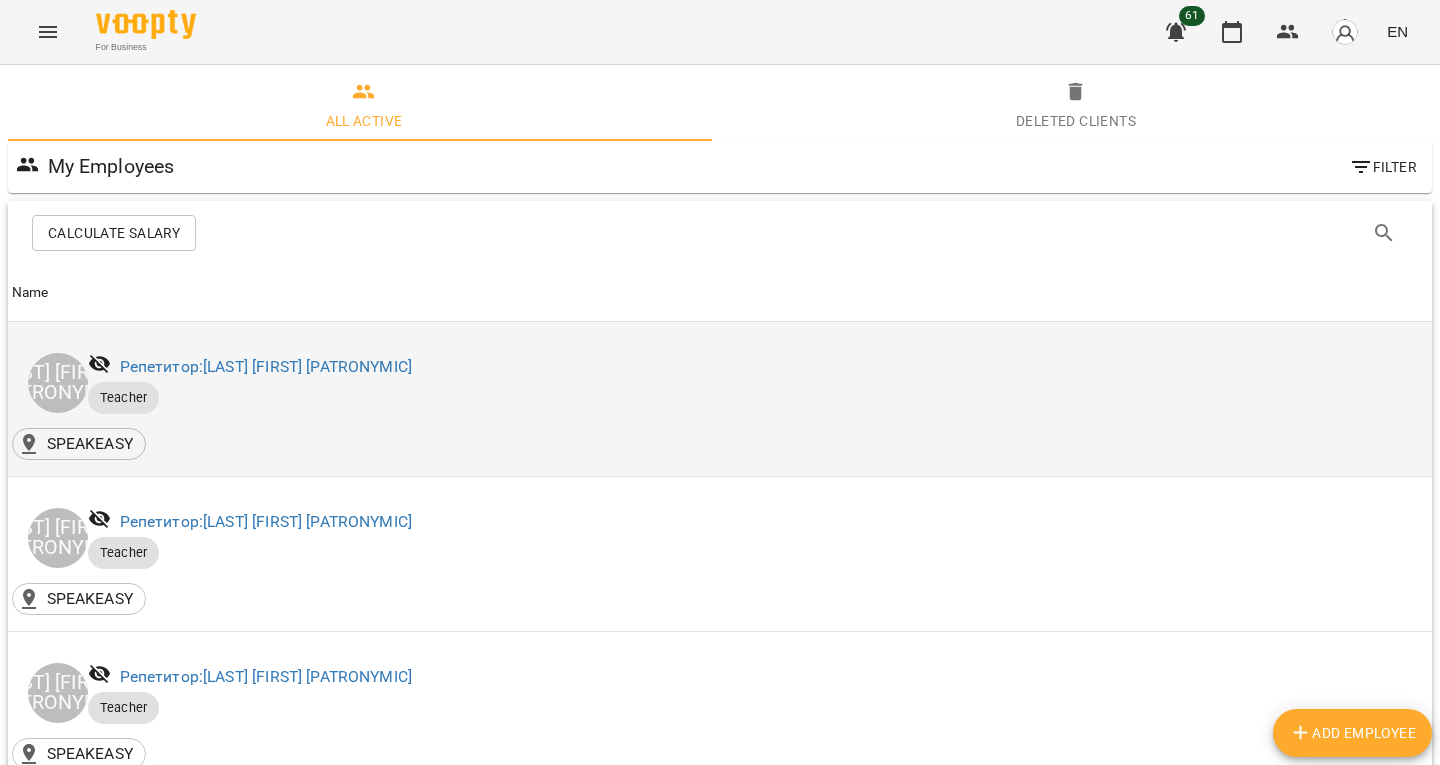 scroll, scrollTop: 1309, scrollLeft: 0, axis: vertical 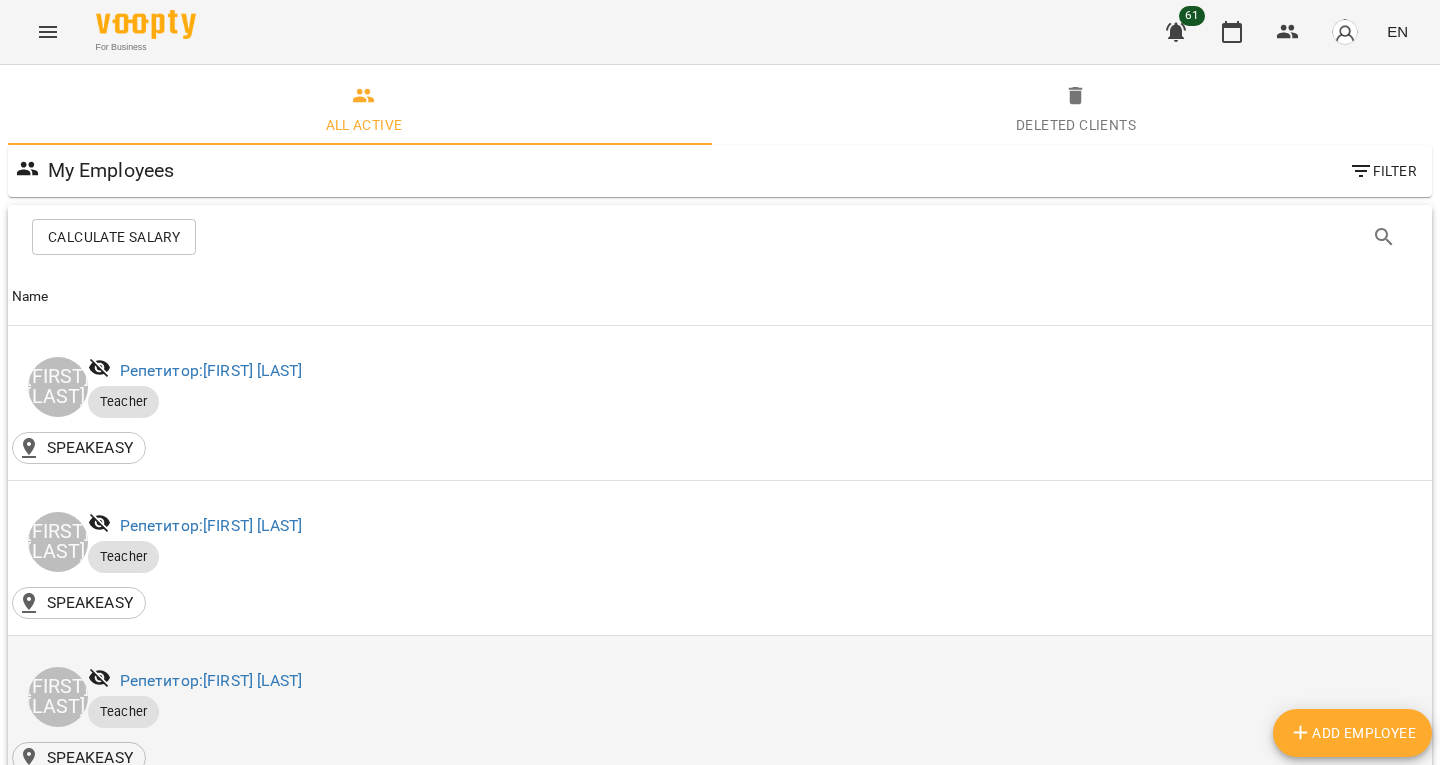 click on "Teacher" at bounding box center (750, 712) 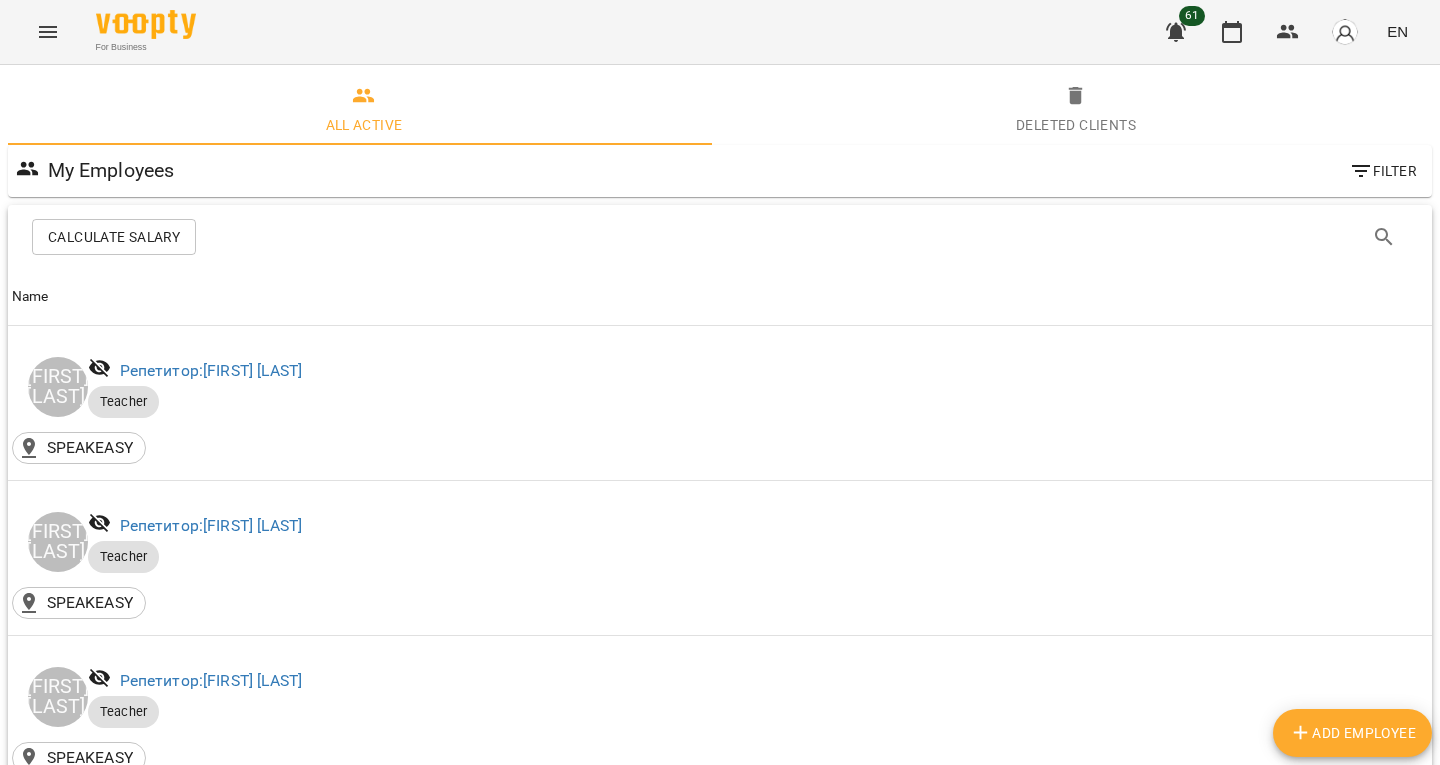 click on "Add Employee" at bounding box center (1352, 733) 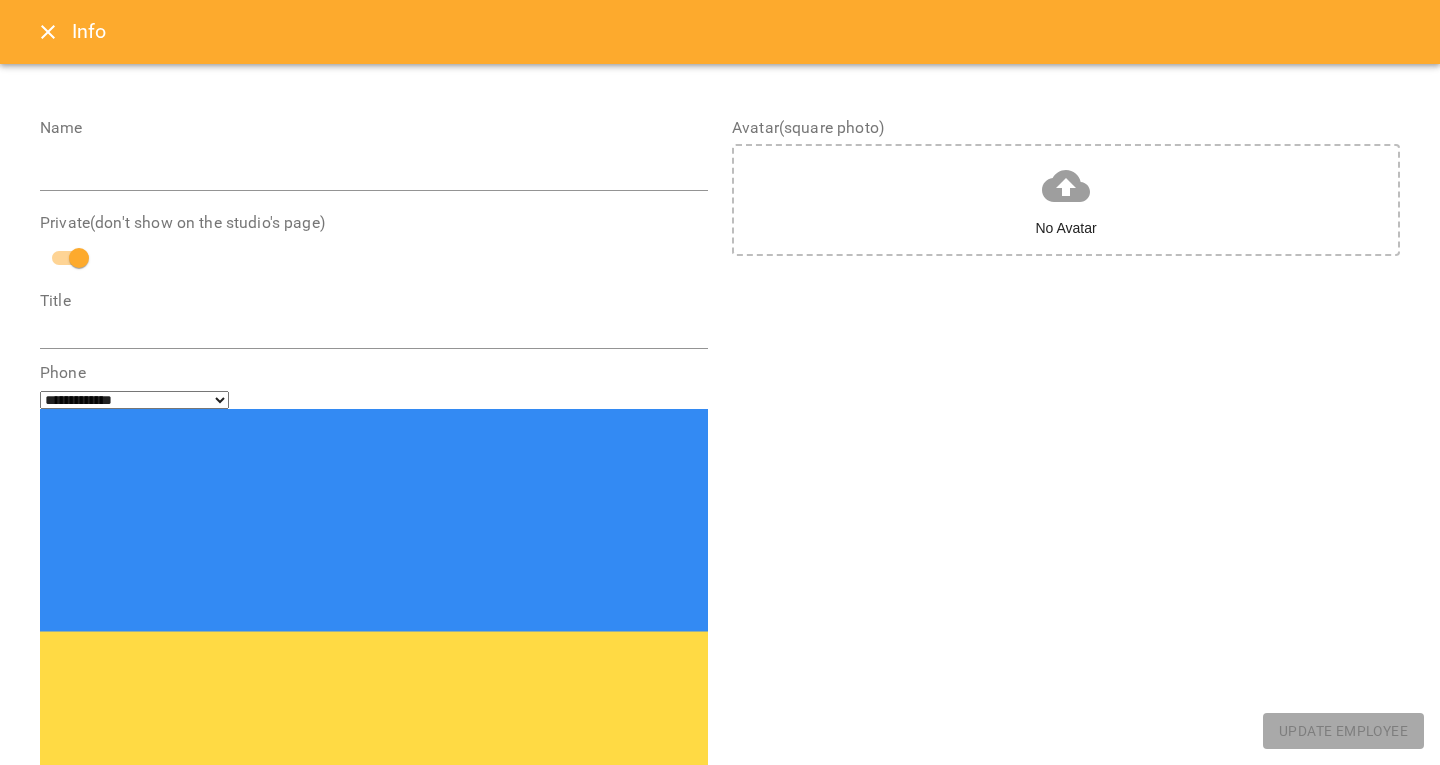 click at bounding box center [374, 176] 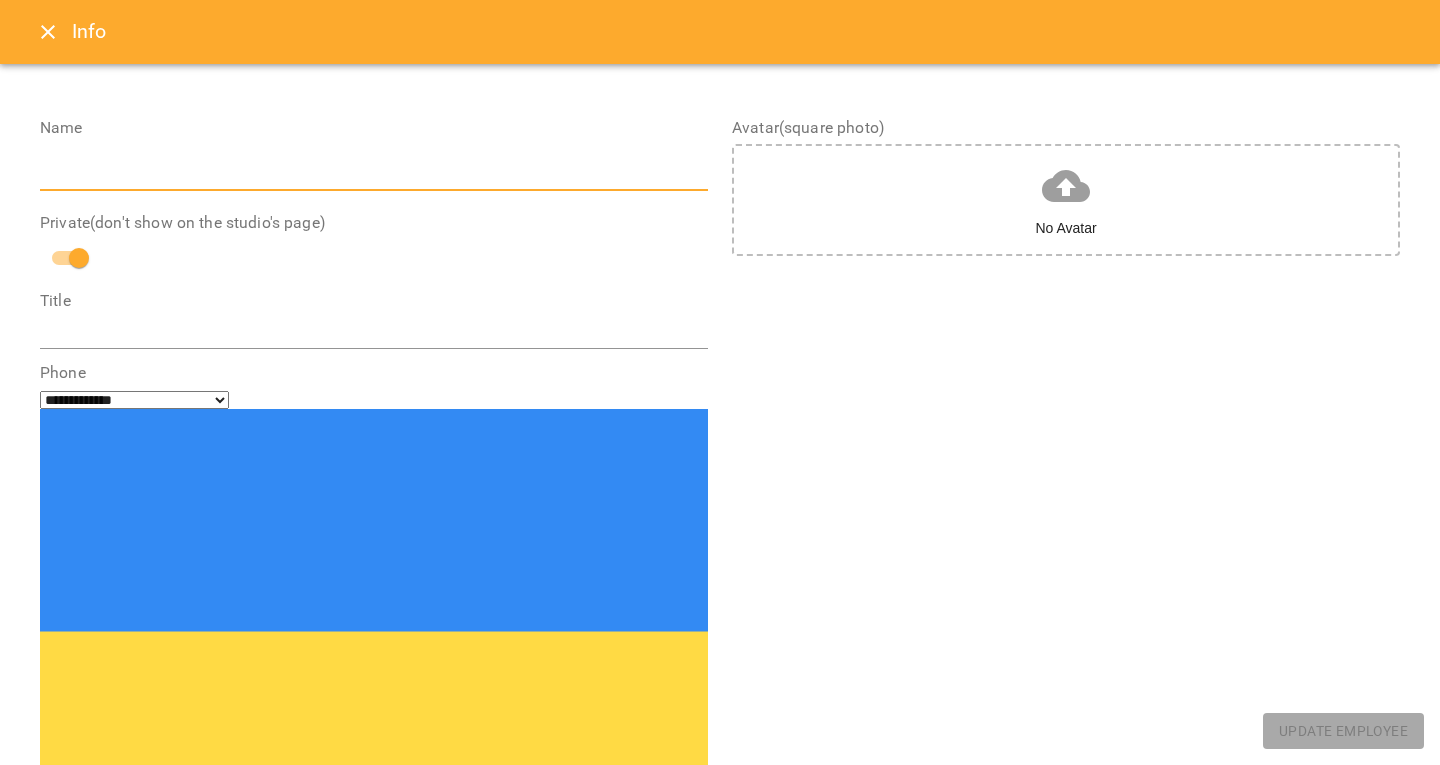 paste on "**********" 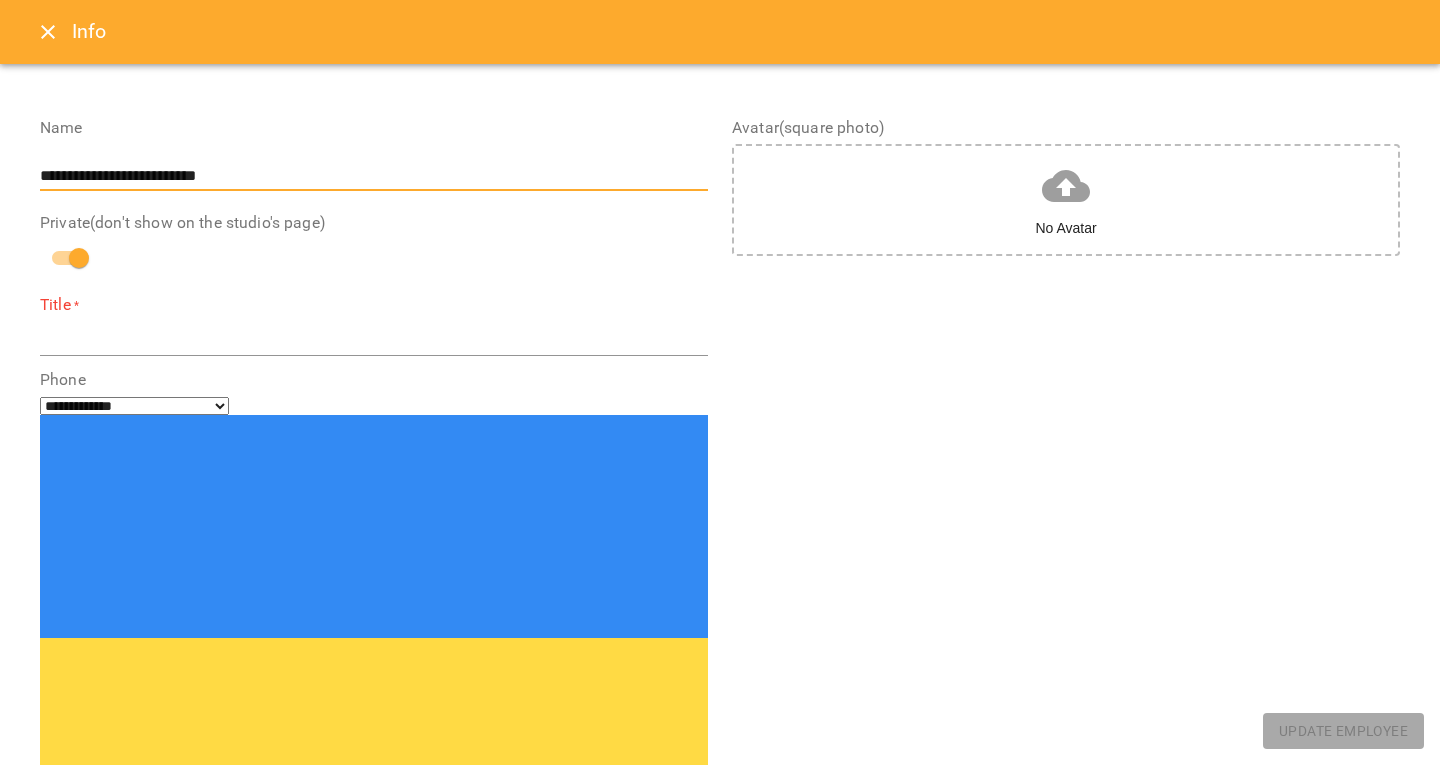 type on "**********" 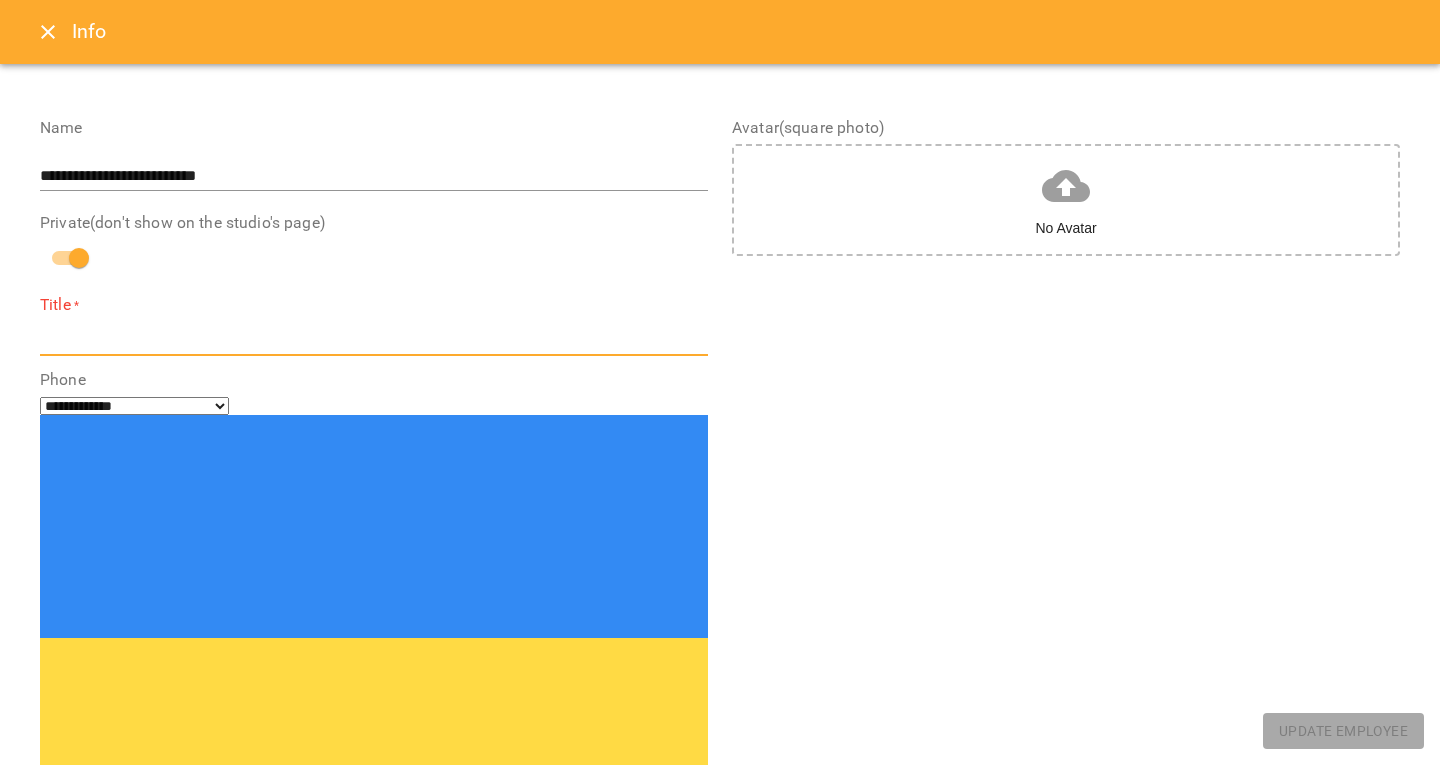 paste on "**********" 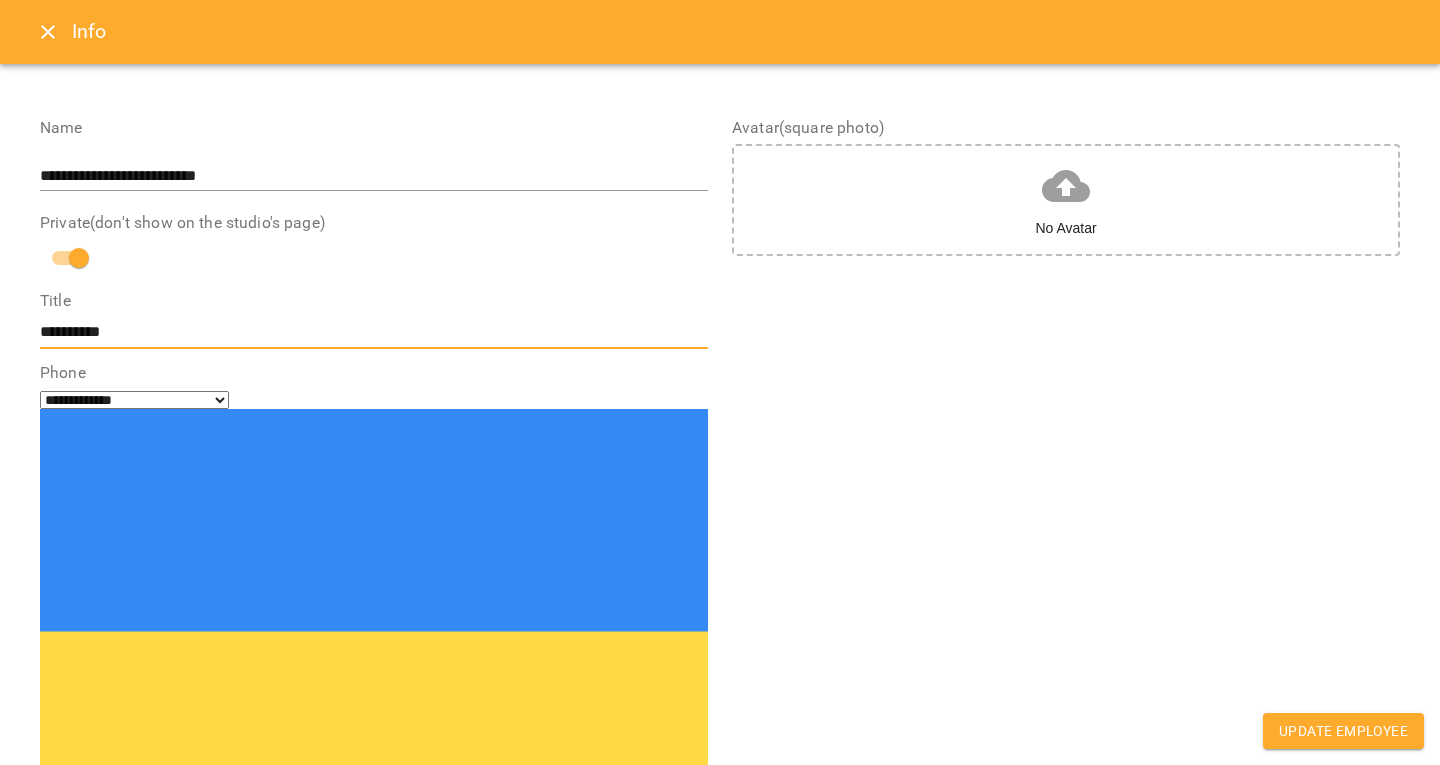 type on "**********" 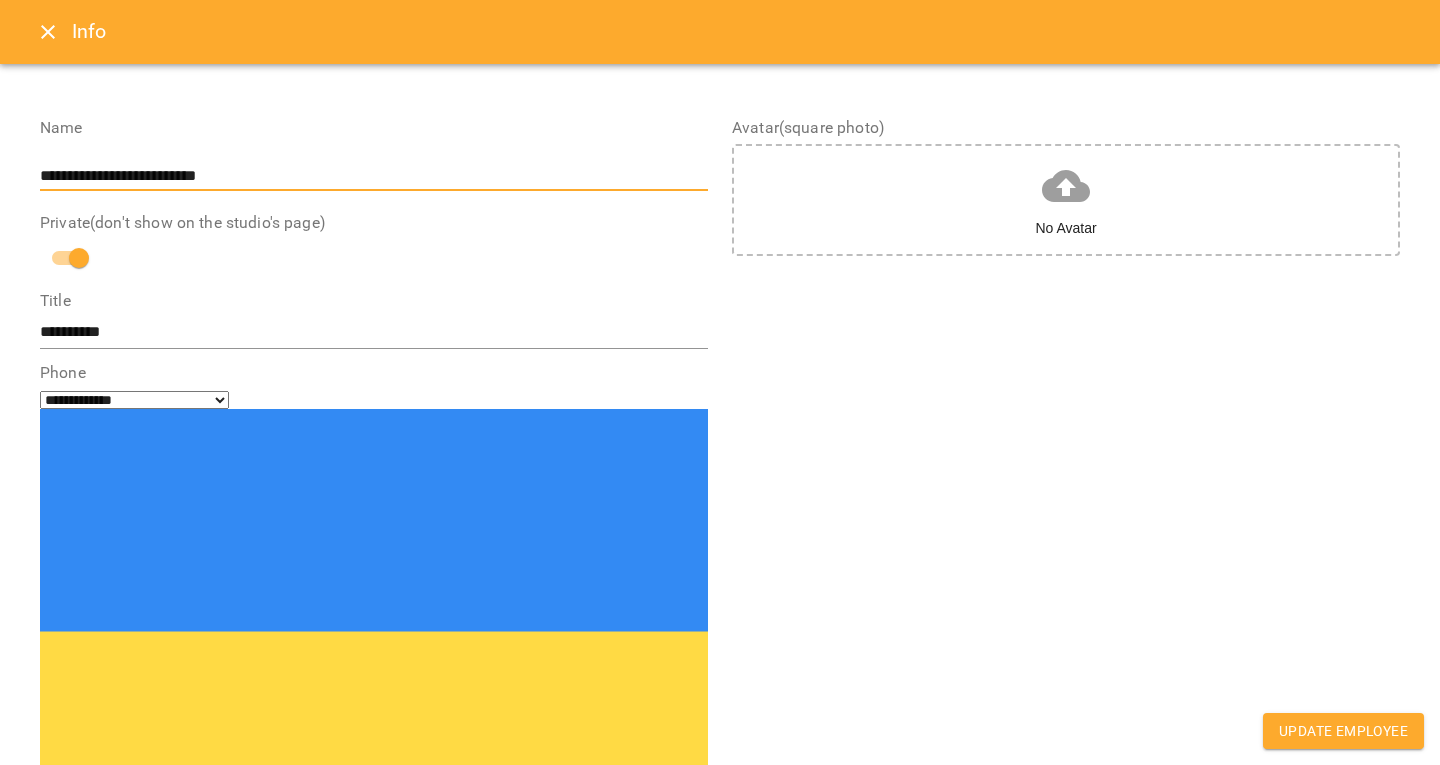 click on "**********" at bounding box center (374, 333) 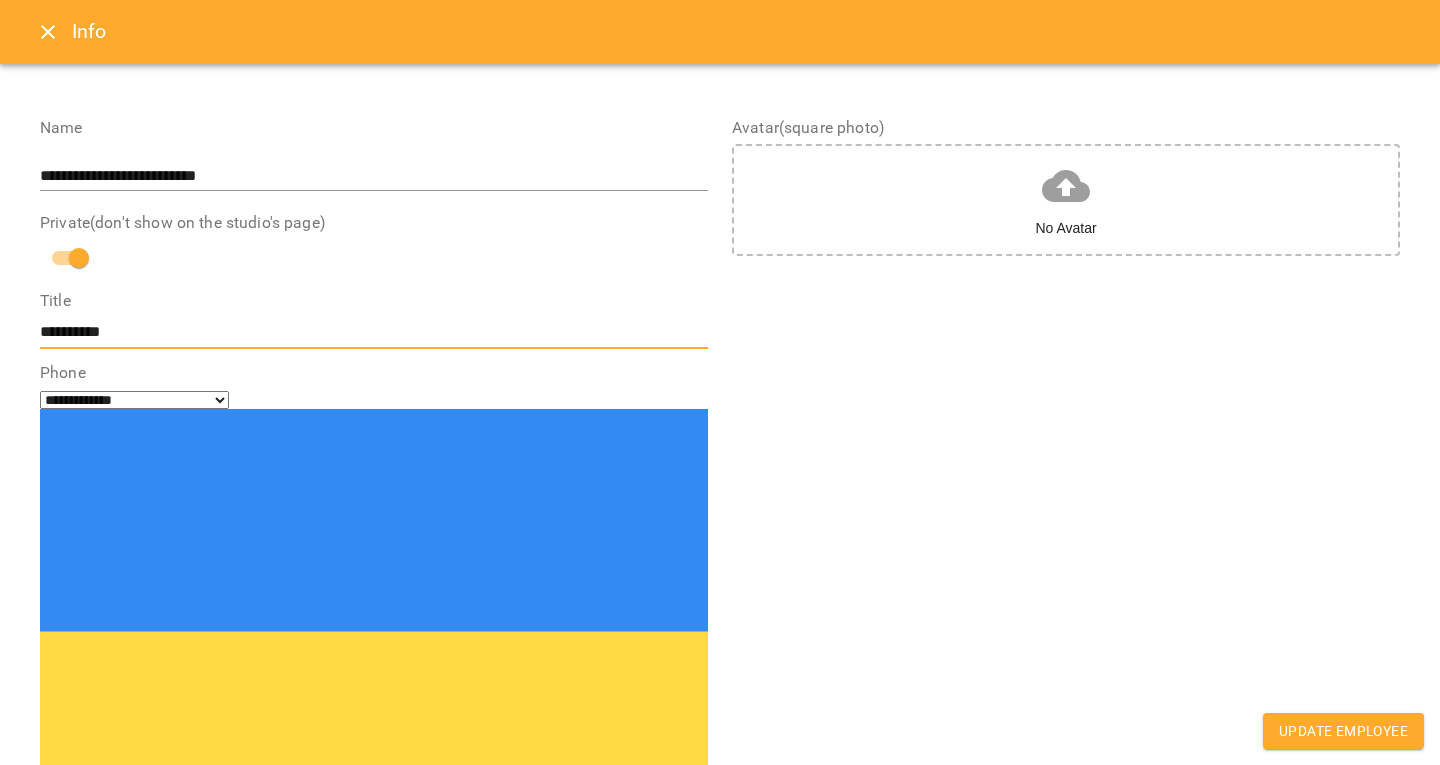 click on "**********" at bounding box center (374, 333) 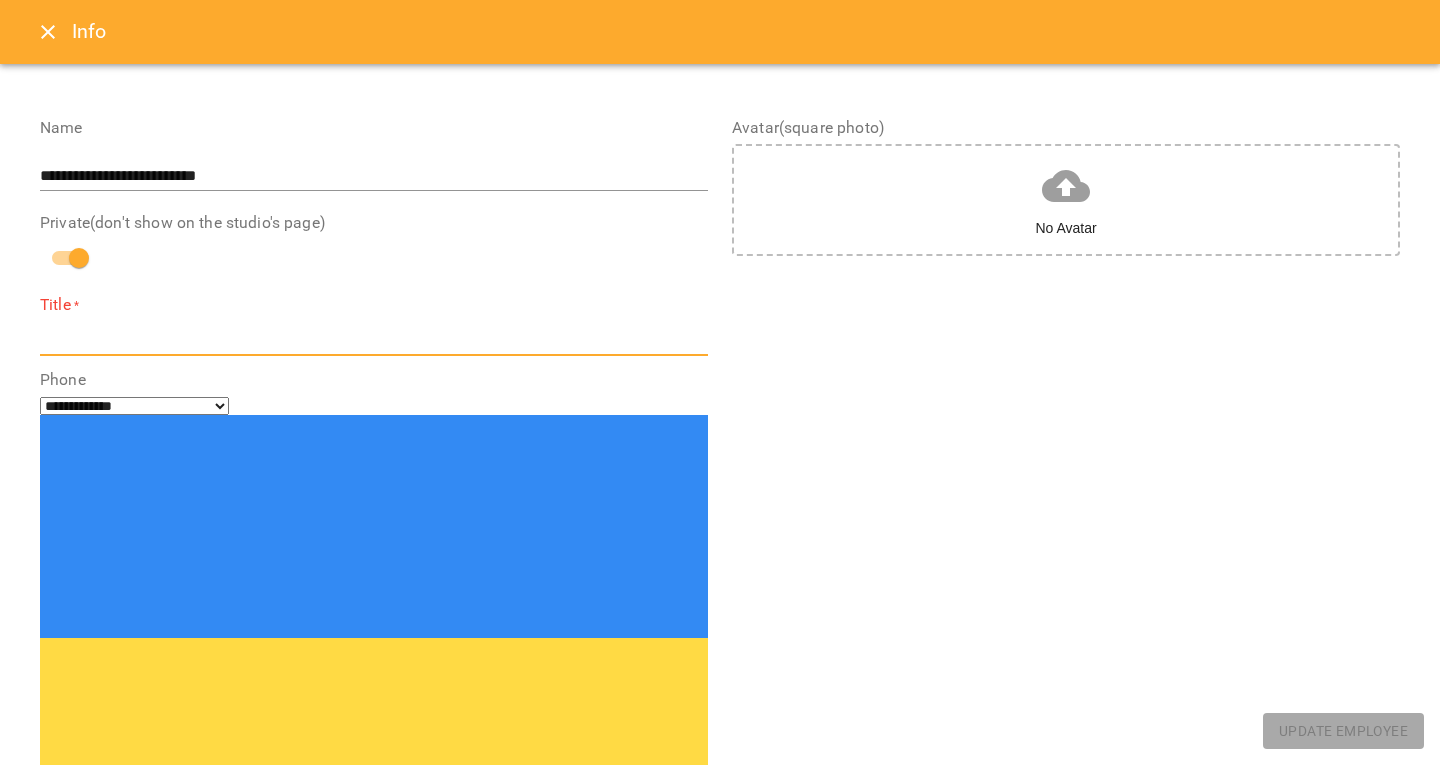 type 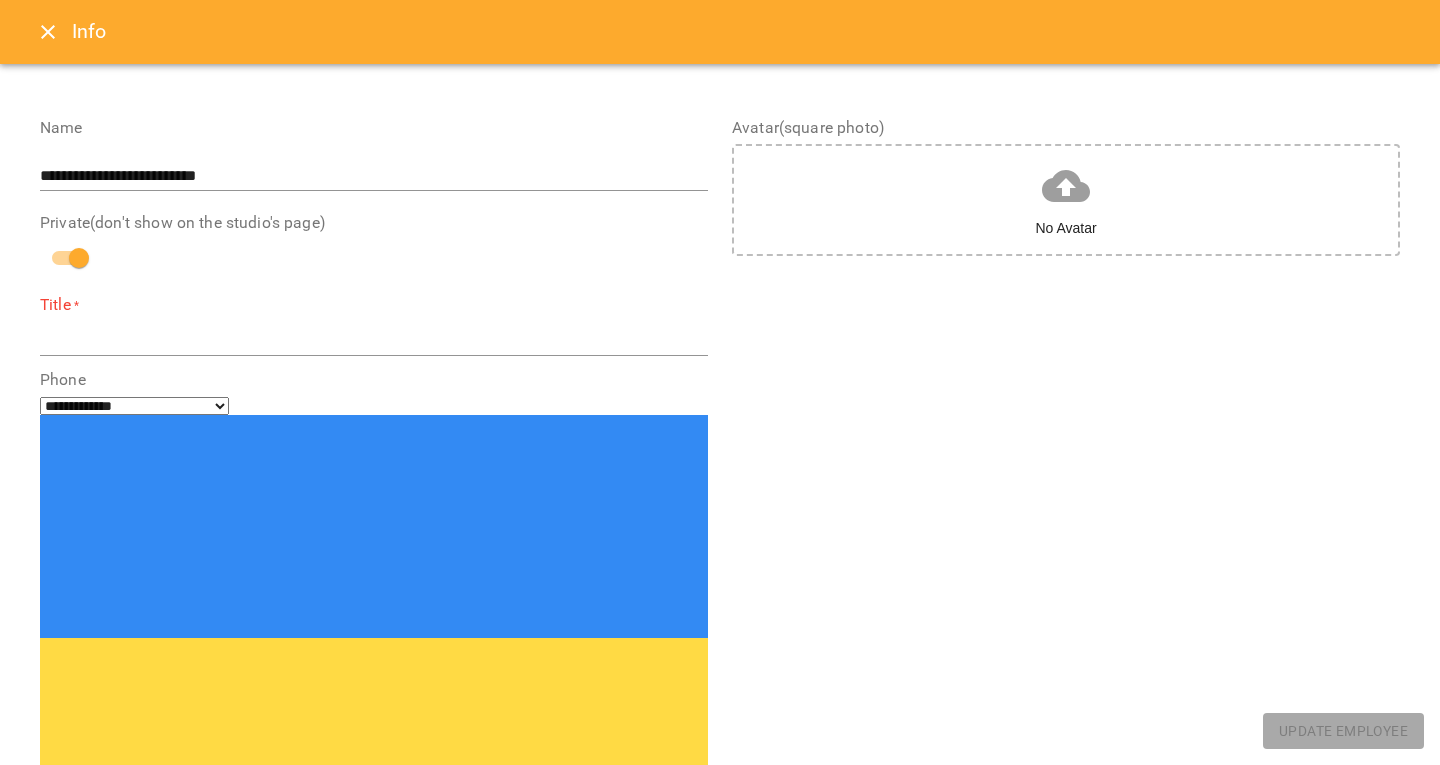 paste on "**********" 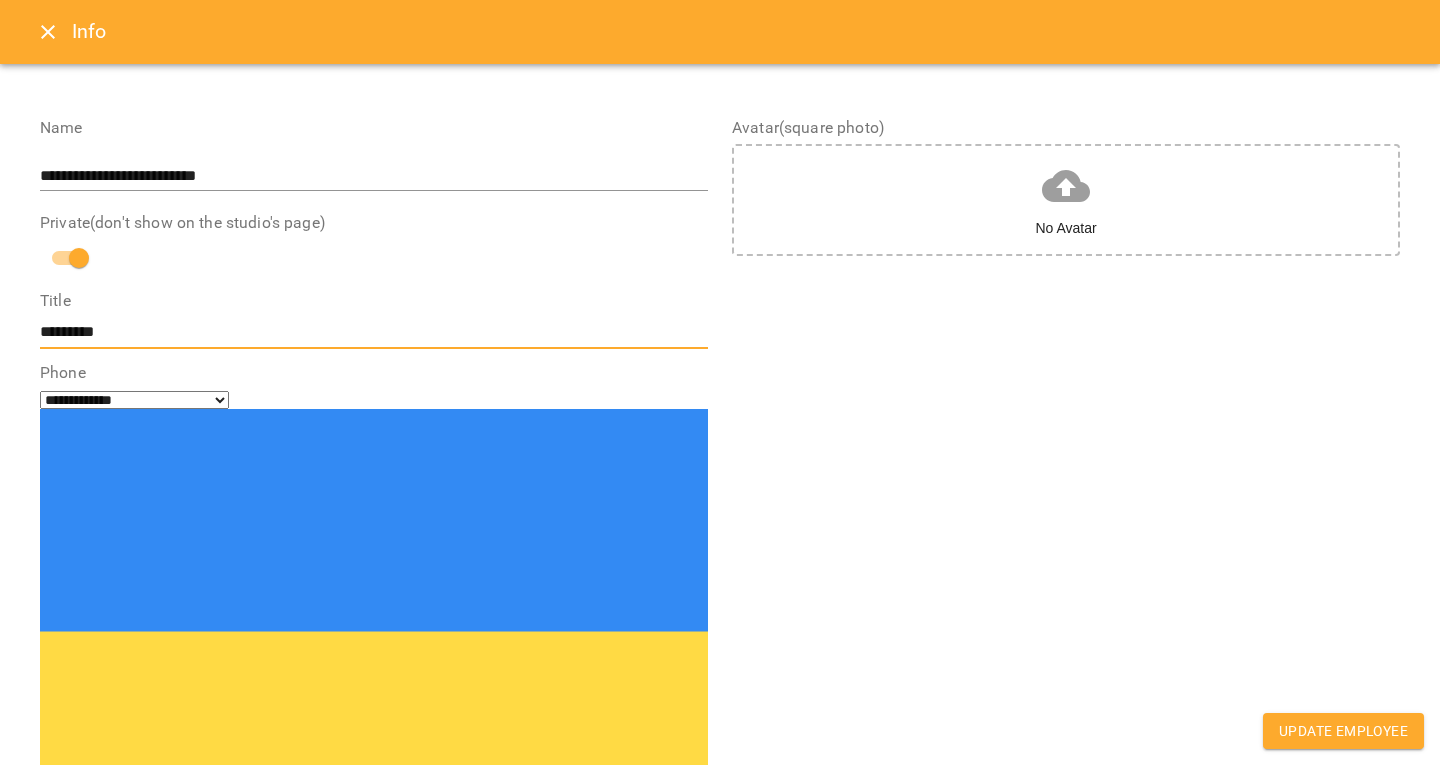 type on "*********" 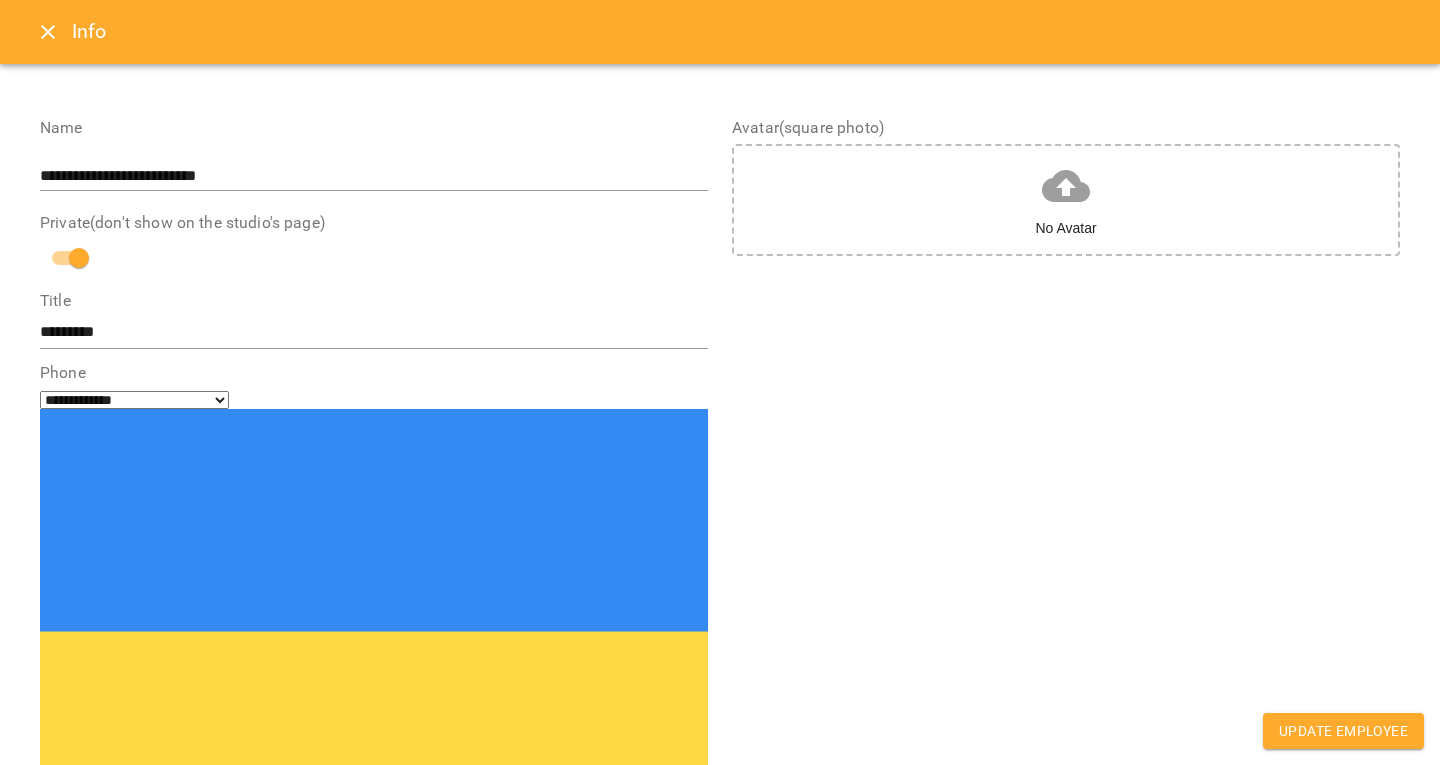paste on "**********" 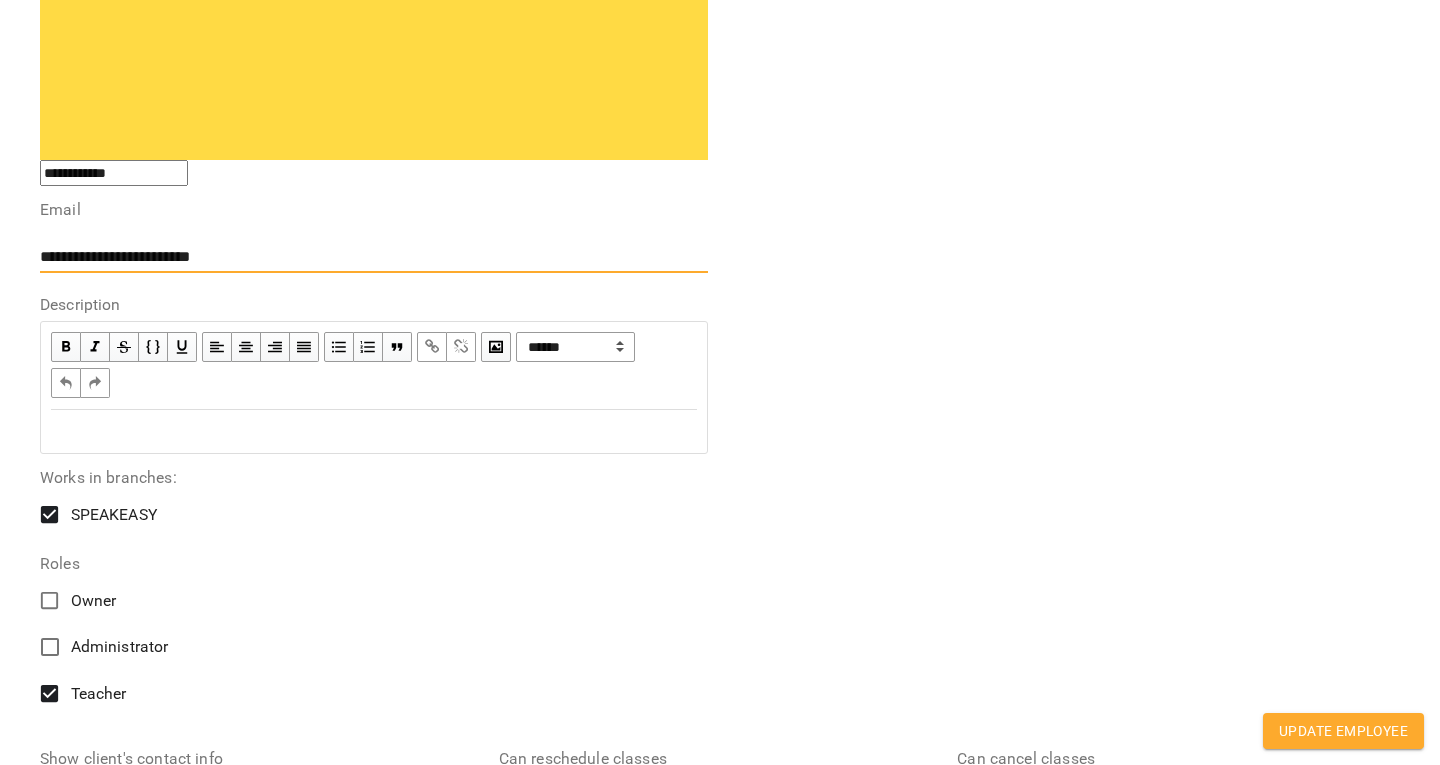 scroll, scrollTop: 698, scrollLeft: 0, axis: vertical 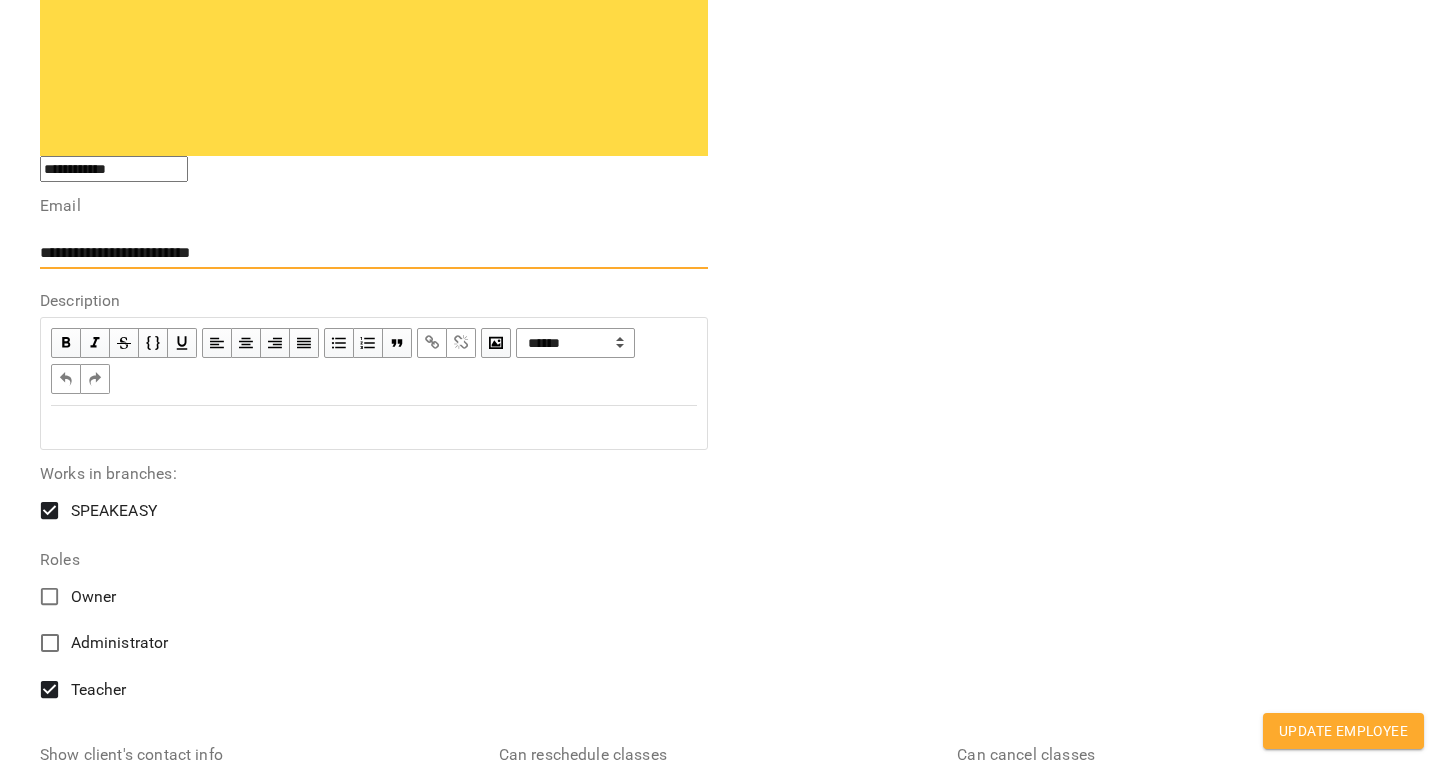 type on "**********" 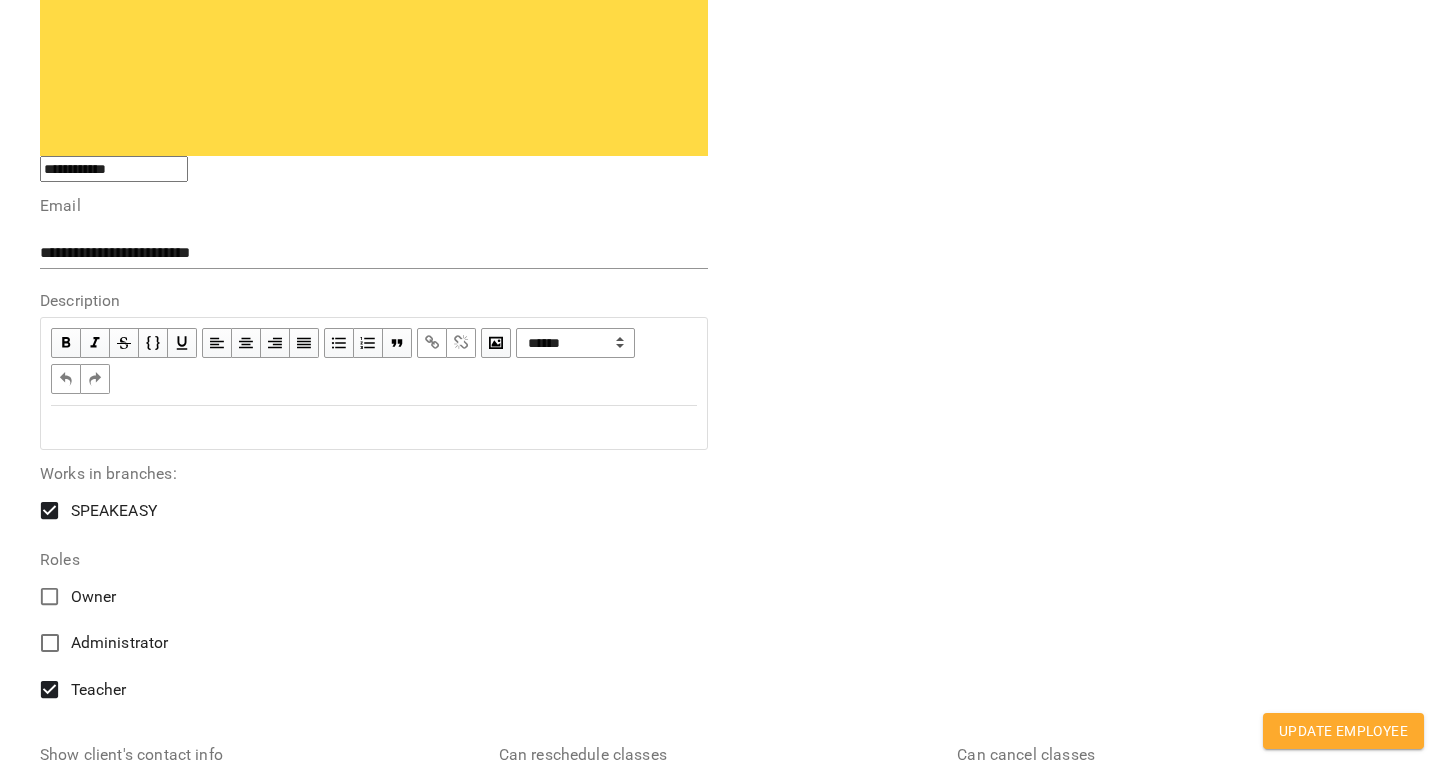scroll, scrollTop: 1299, scrollLeft: 0, axis: vertical 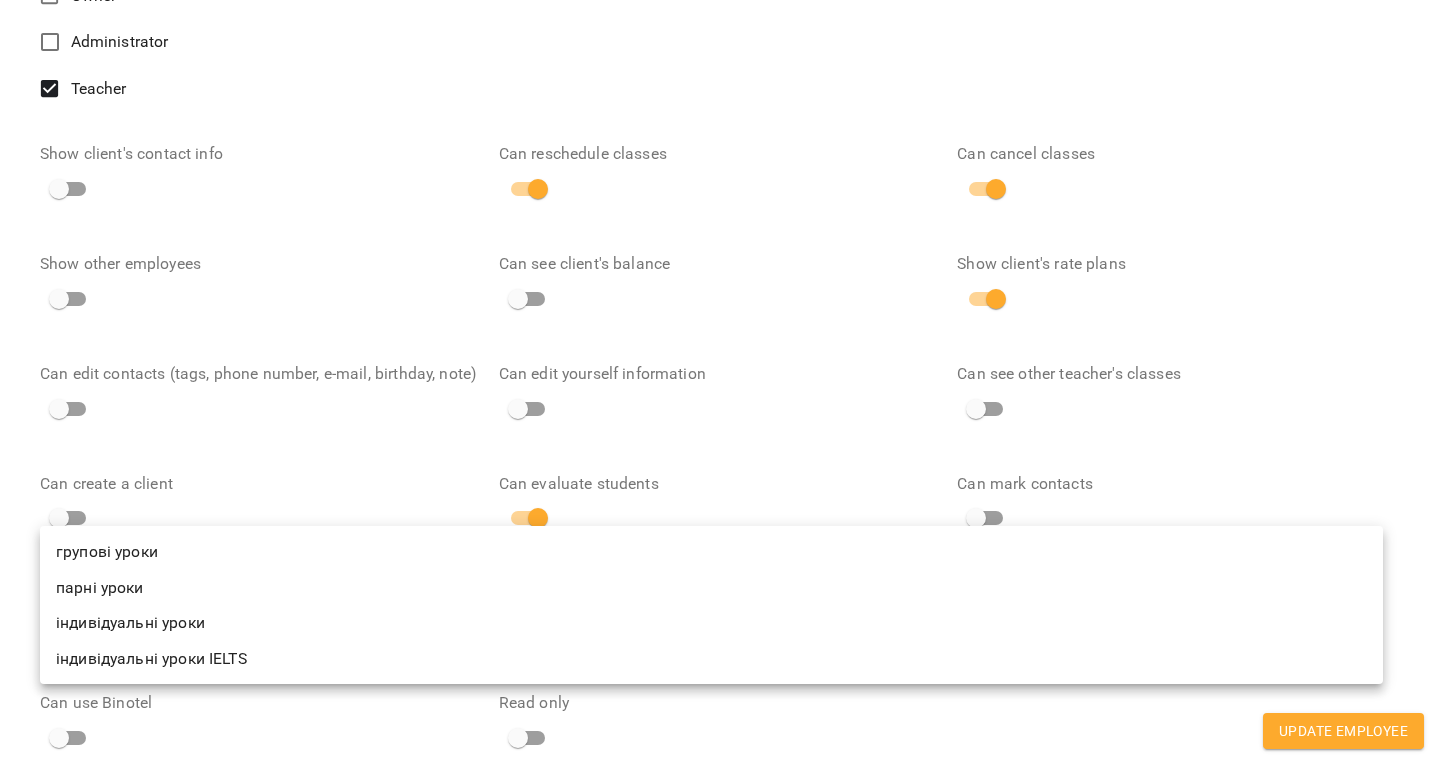 click on "For Business 61 EN All active Deleted clients My Employees Filter Calculate Salary Calculate Salary Name Name [FIRST] [LAST] Репетитор:  [FIRST] [LAST] Teacher SPEAKEASY Name [FIRST] [LAST] Репетитор:  [FIRST] [LAST] Teacher SPEAKEASY Name [FIRST] [LAST] Репетитор:  [FIRST] [LAST] Teacher SPEAKEASY Name [FIRST] [LAST] репетитор:  [FIRST] [LAST] Teacher SPEAKEASY Name [FIRST] [LAST] Репетитор:  [FIRST] [LAST] Teacher SPEAKEASY Name [FIRST] [LAST] Репетитор:  Teacher SPEAKEASY Name" at bounding box center (720, 2944) 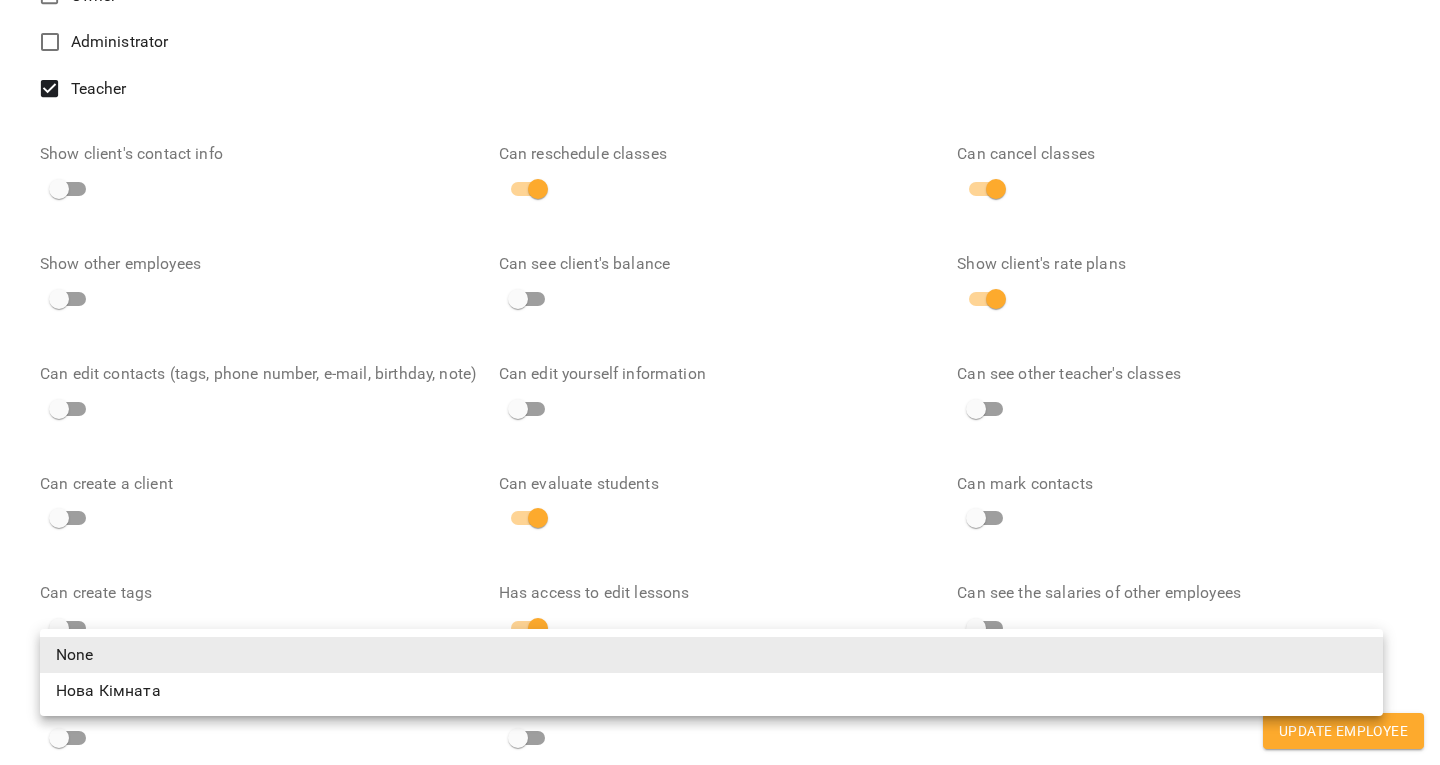 click on "For Business 61 EN All active Deleted clients My Employees Filter Calculate Salary Calculate Salary Name Name [FIRST] [LAST] Репетитор:  [FIRST] [LAST] Teacher SPEAKEASY Name [FIRST] [LAST] Репетитор:  [FIRST] [LAST] Teacher SPEAKEASY Name [FIRST] [LAST] Репетитор:  [FIRST] [LAST] Teacher SPEAKEASY Name [FIRST] [LAST] репетитор:  [FIRST] [LAST] Teacher SPEAKEASY Name [FIRST] [LAST] Репетитор:  [FIRST] [LAST] Teacher SPEAKEASY Name [FIRST] [LAST] Репетитор:  Teacher SPEAKEASY Name" at bounding box center (720, 2944) 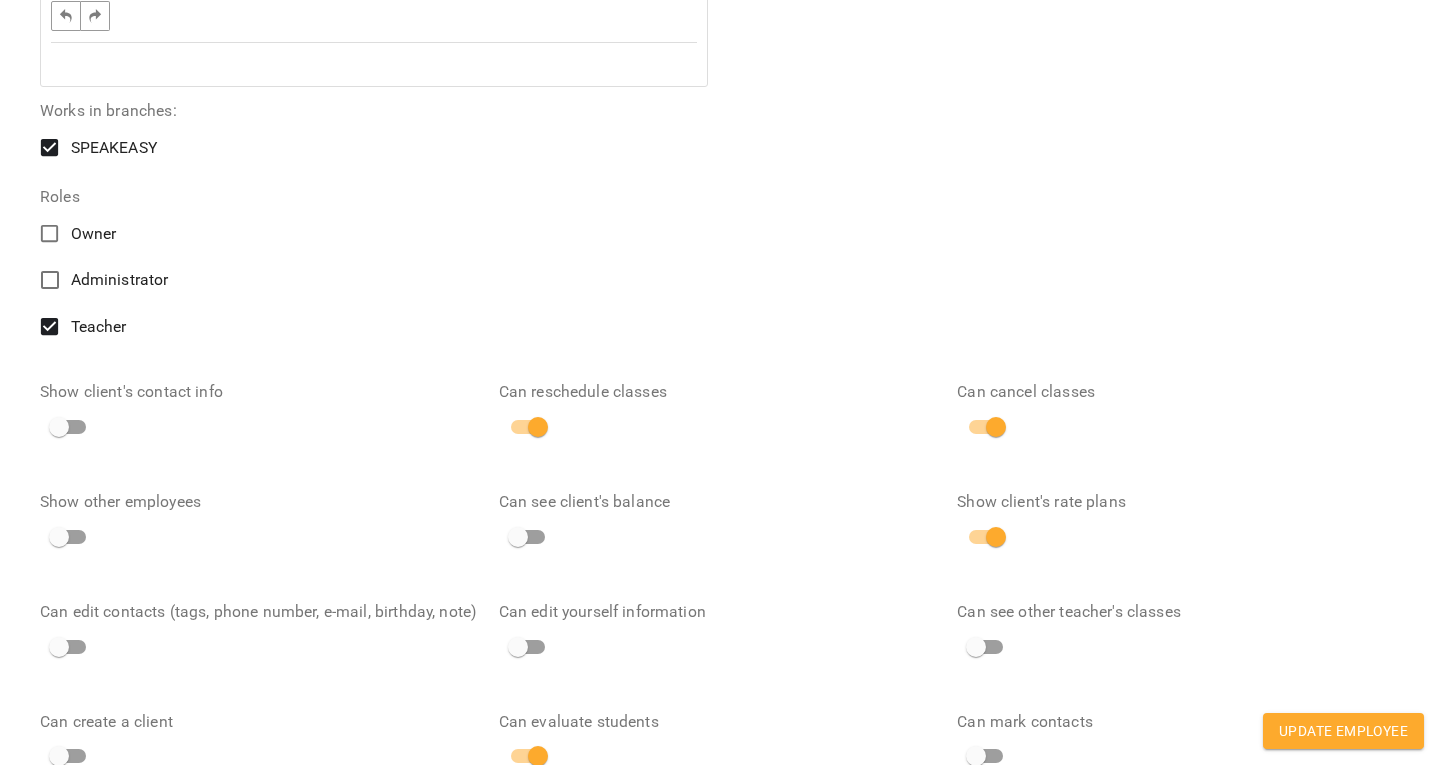 scroll, scrollTop: 1299, scrollLeft: 0, axis: vertical 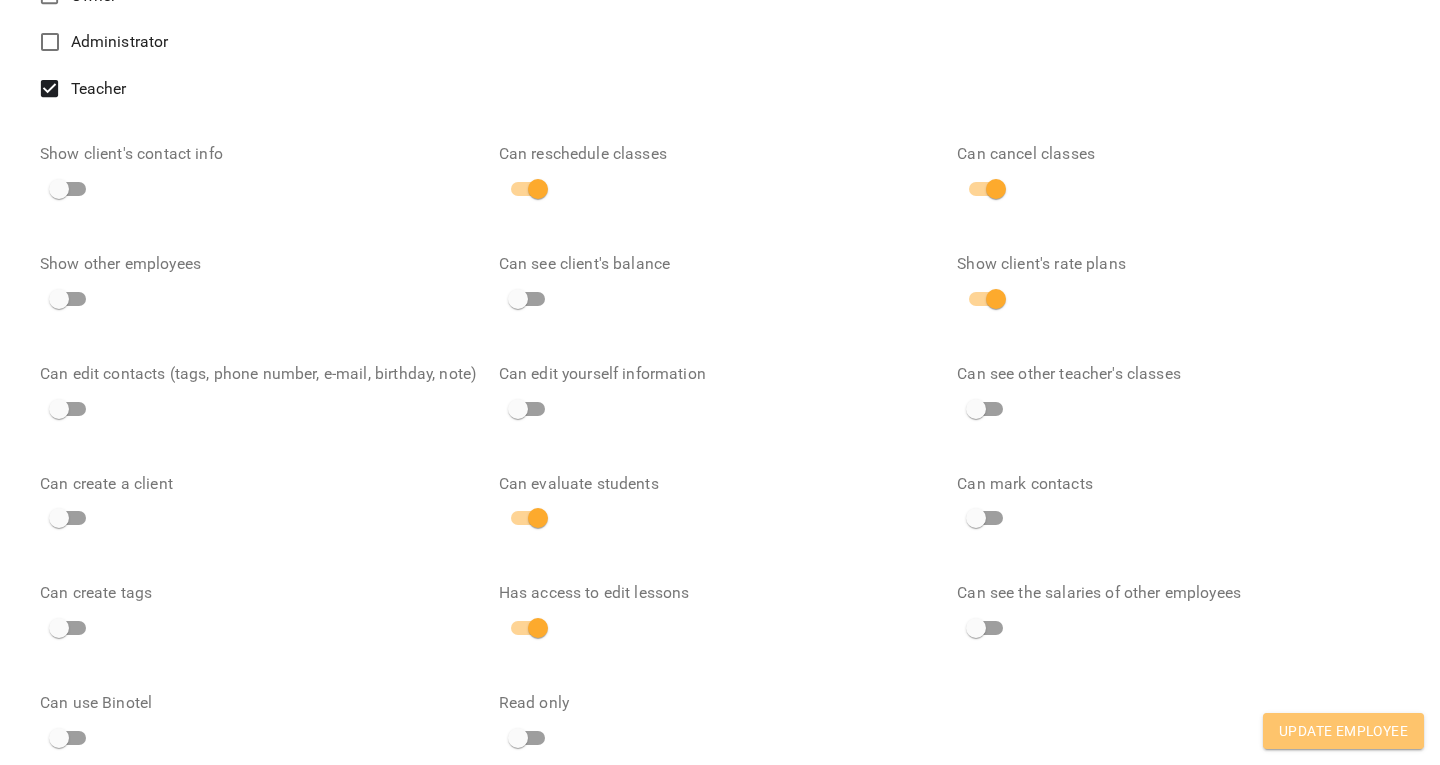 click on "Update Employee" at bounding box center (1343, 731) 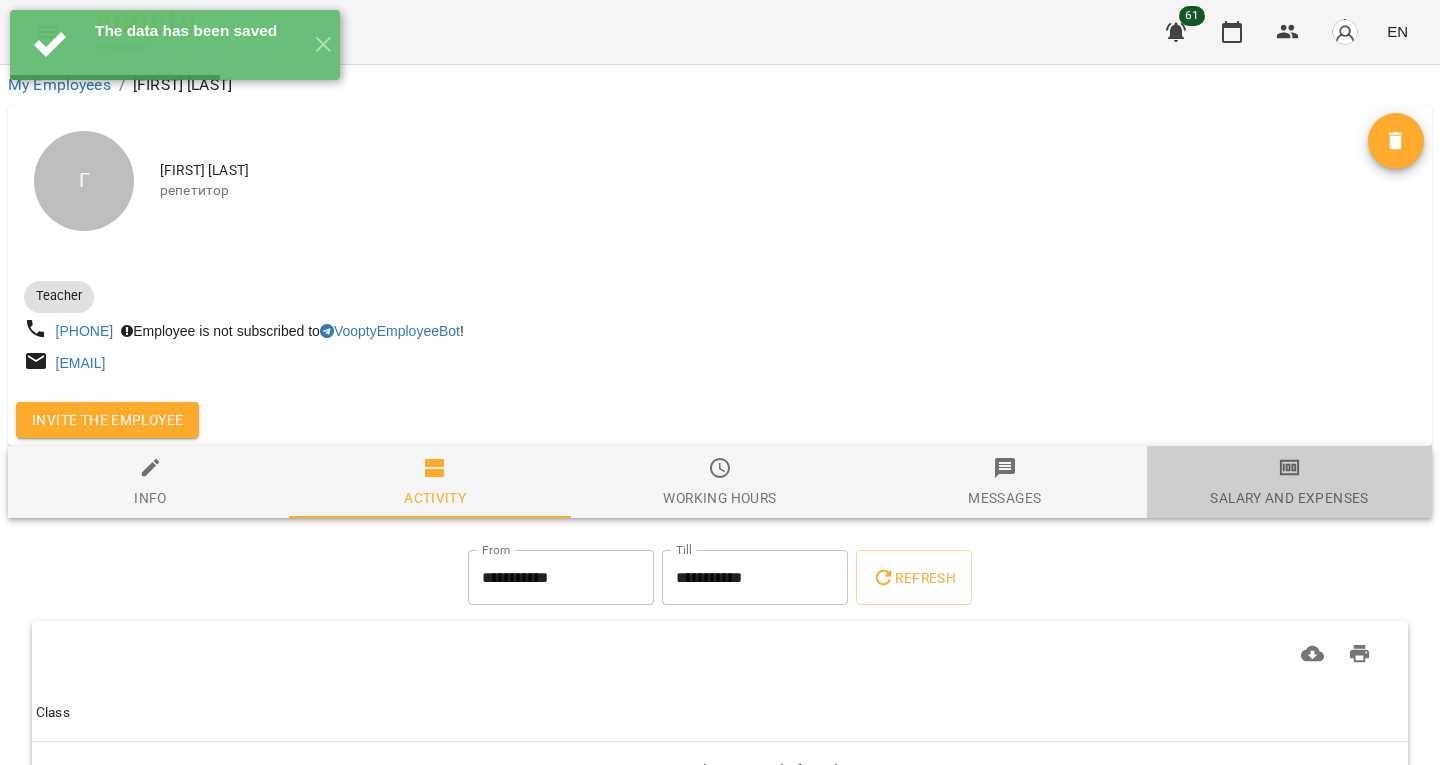 click on "Salary and Expenses" at bounding box center [1289, 498] 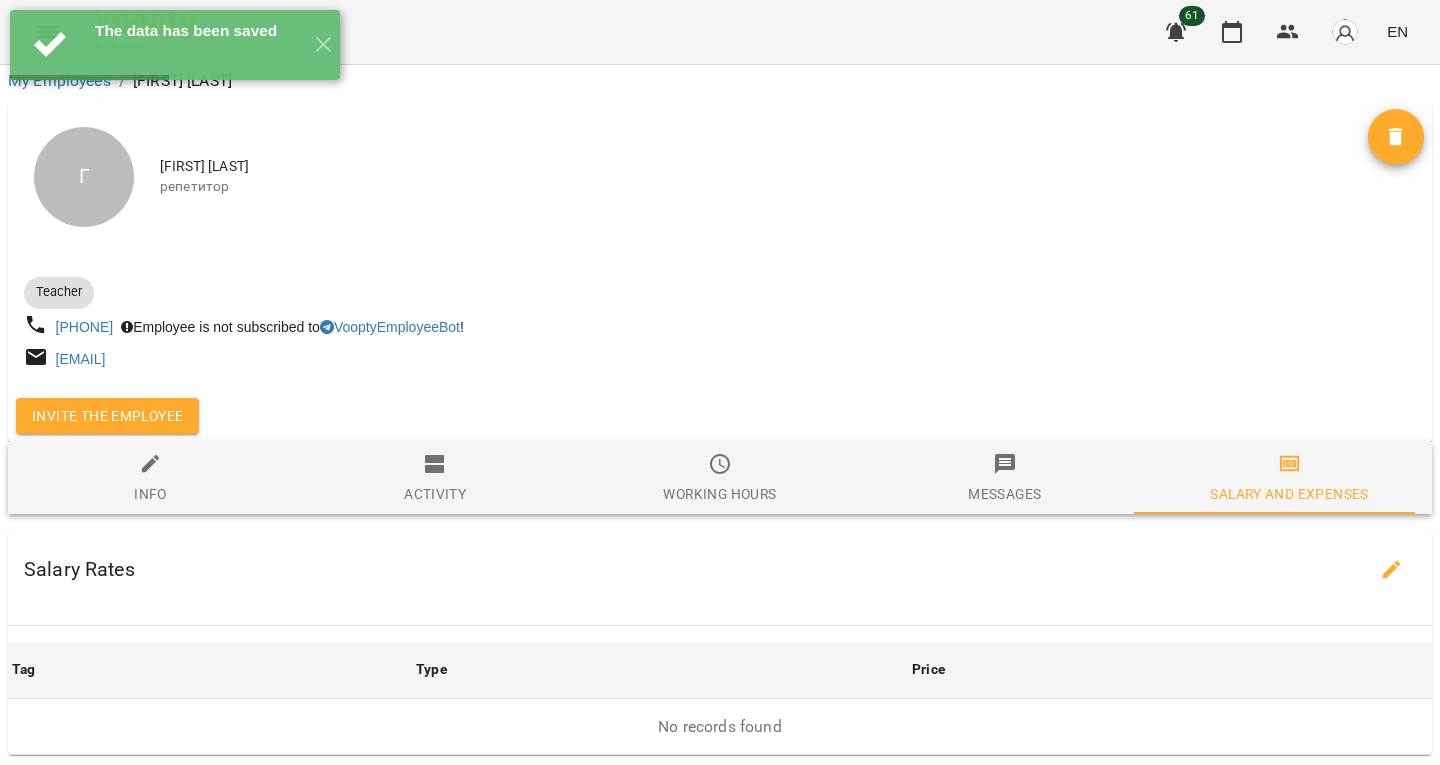 scroll, scrollTop: 179, scrollLeft: 0, axis: vertical 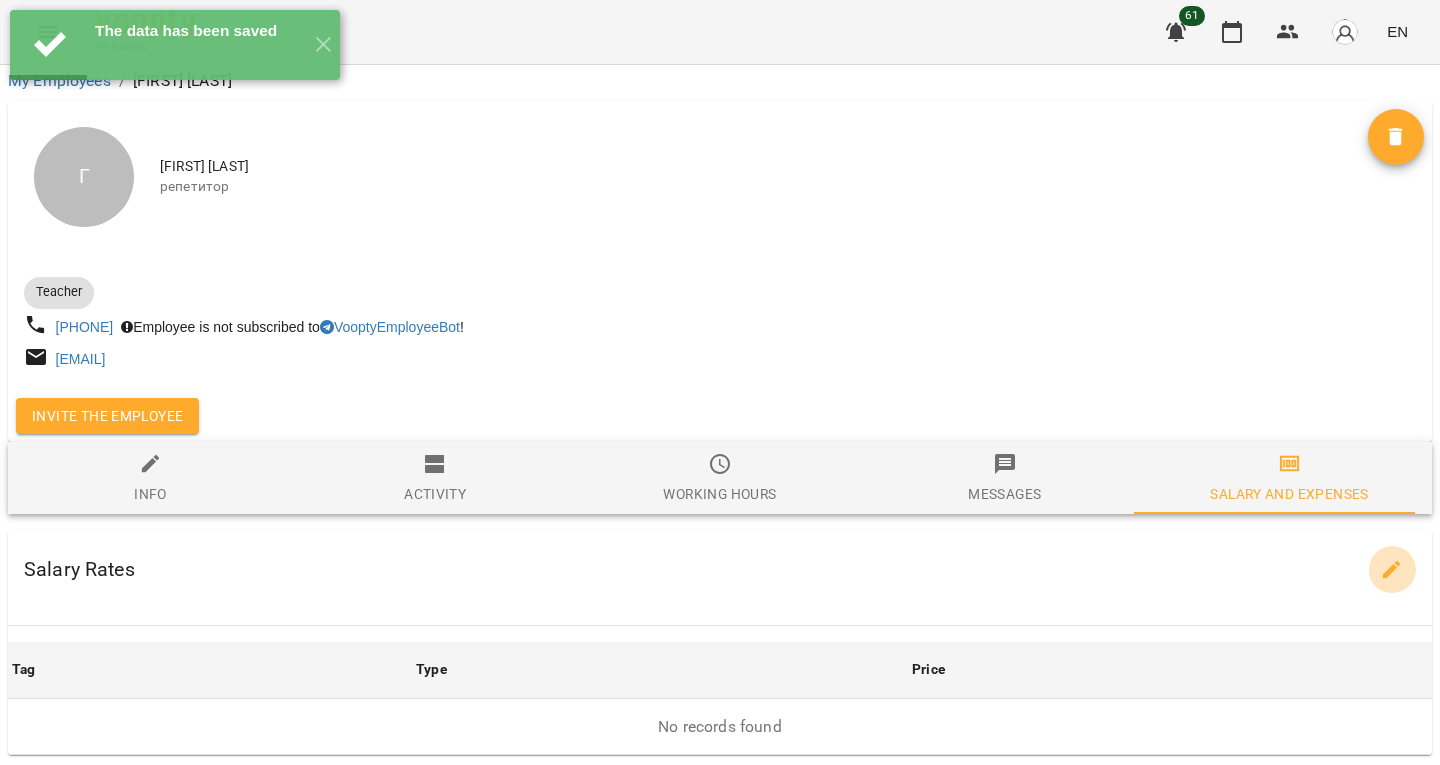 click at bounding box center [1392, 570] 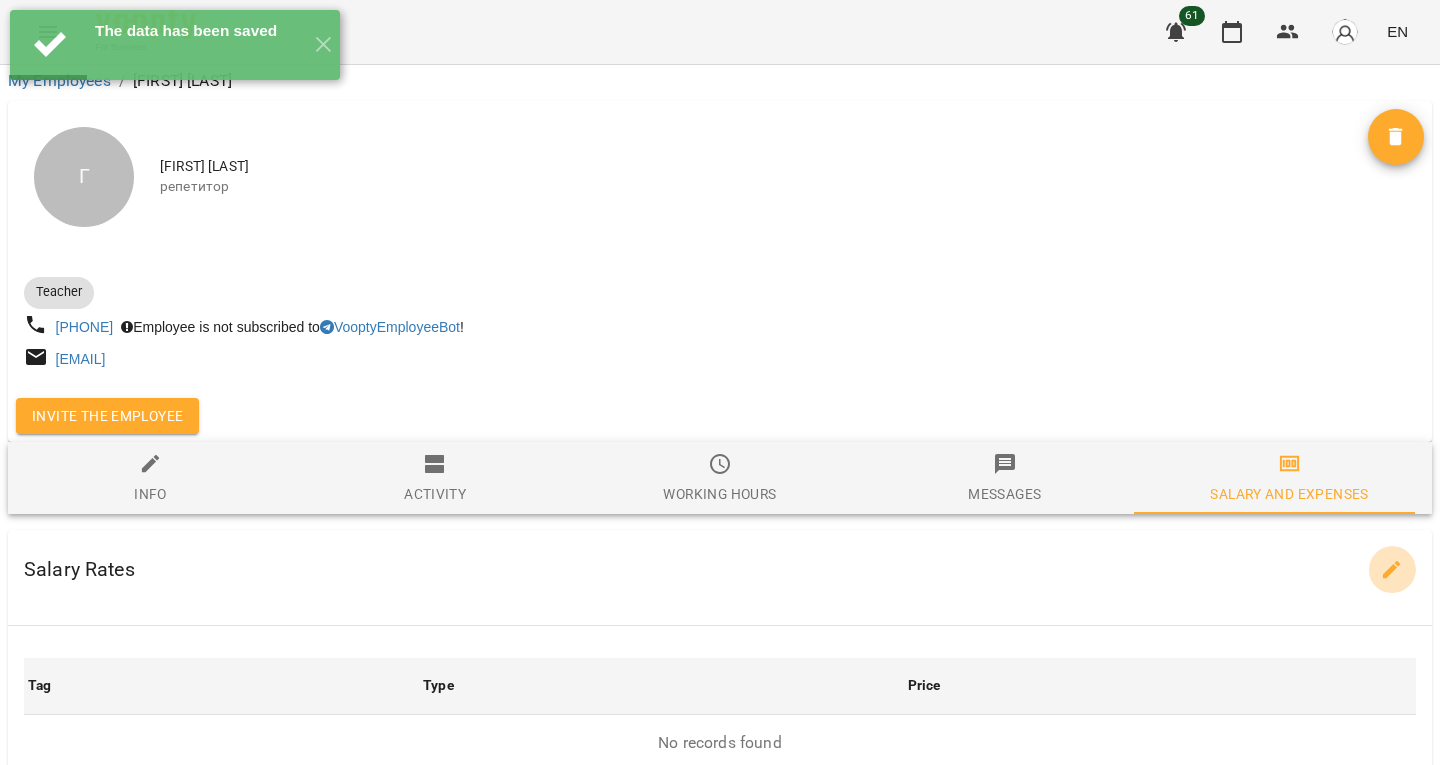 select on "*******" 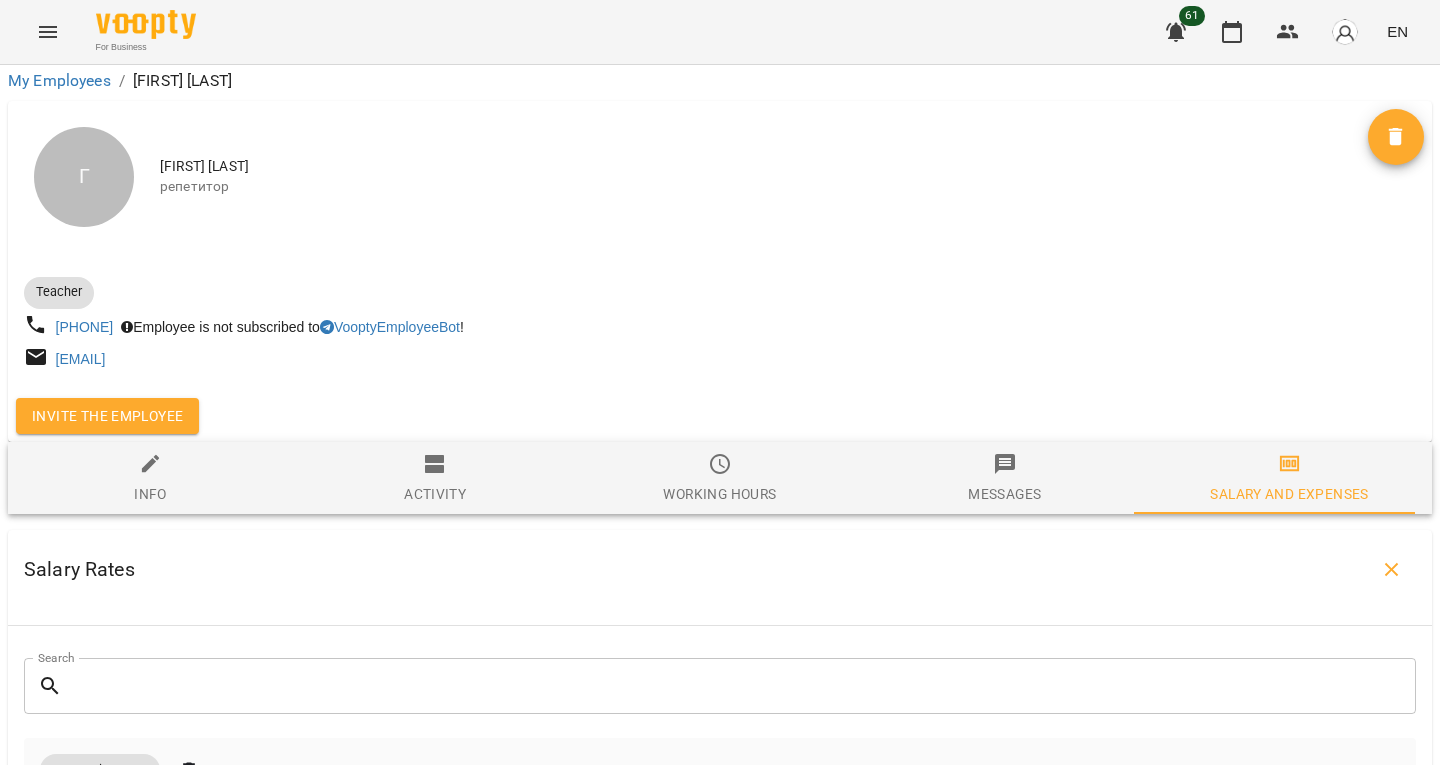 scroll, scrollTop: 521, scrollLeft: 0, axis: vertical 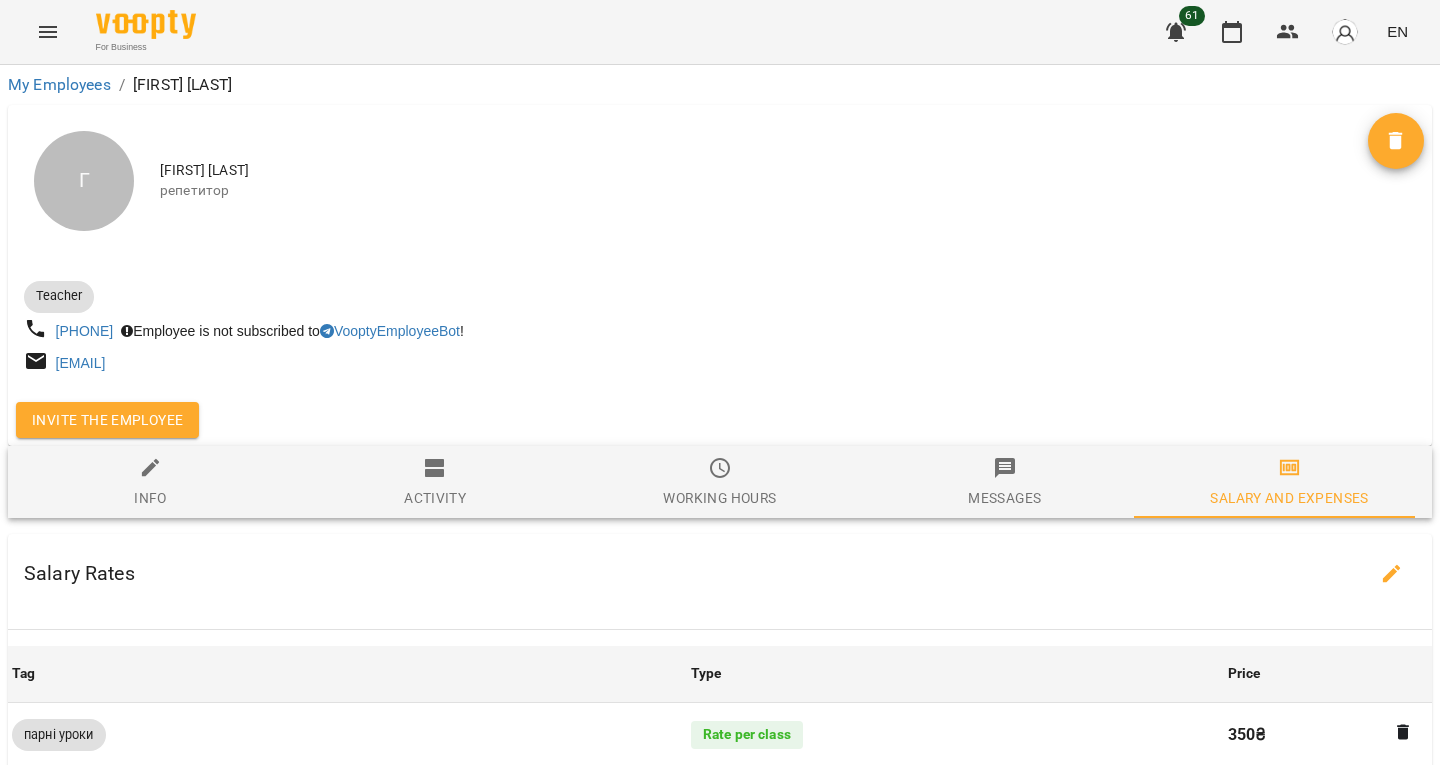 click on "Info" at bounding box center (150, 483) 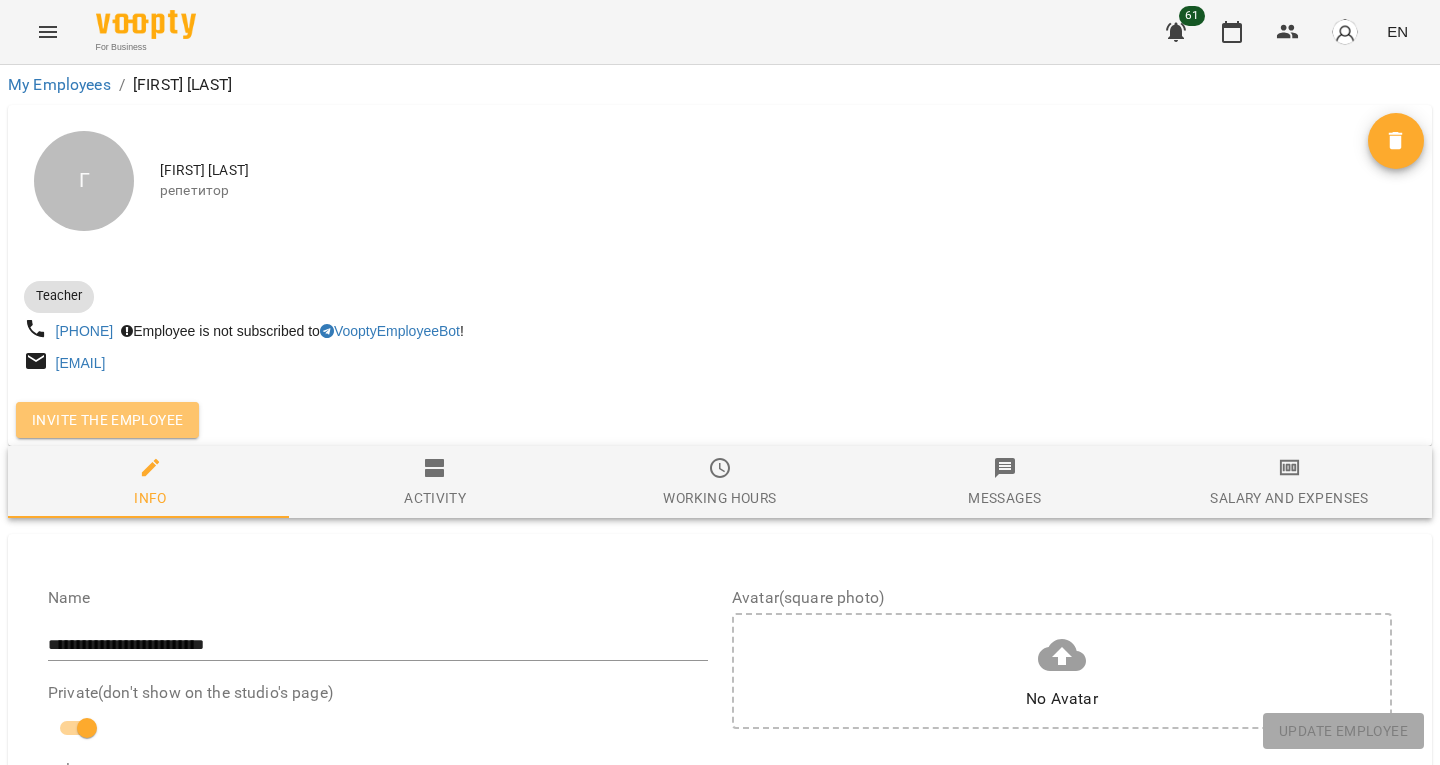 click on "Invite the employee" at bounding box center [107, 420] 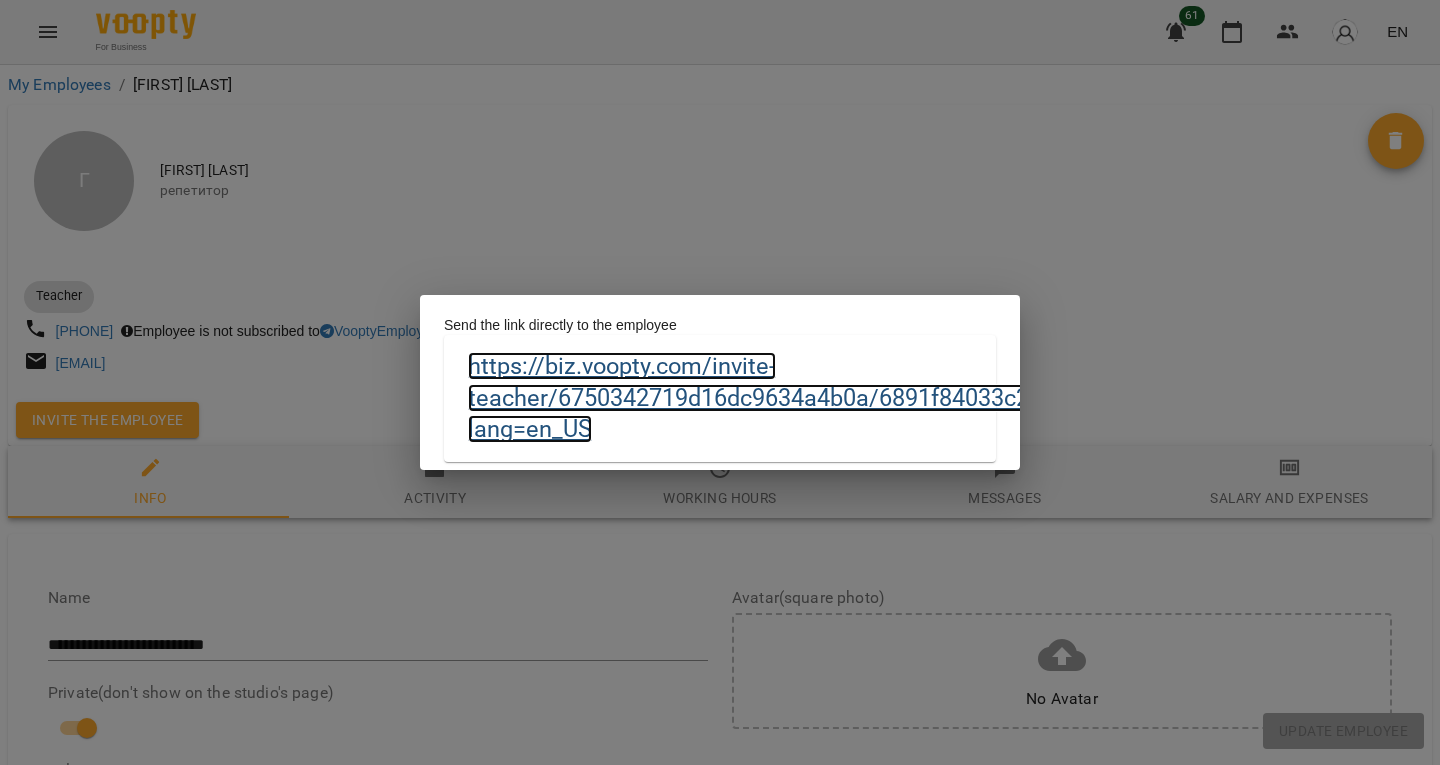 click on "https://biz.voopty.com /invite-teacher/6750342719d16dc9634a4b0a/6891f84033c292e35dbe54c7?lang=en_US" at bounding box center [831, 397] 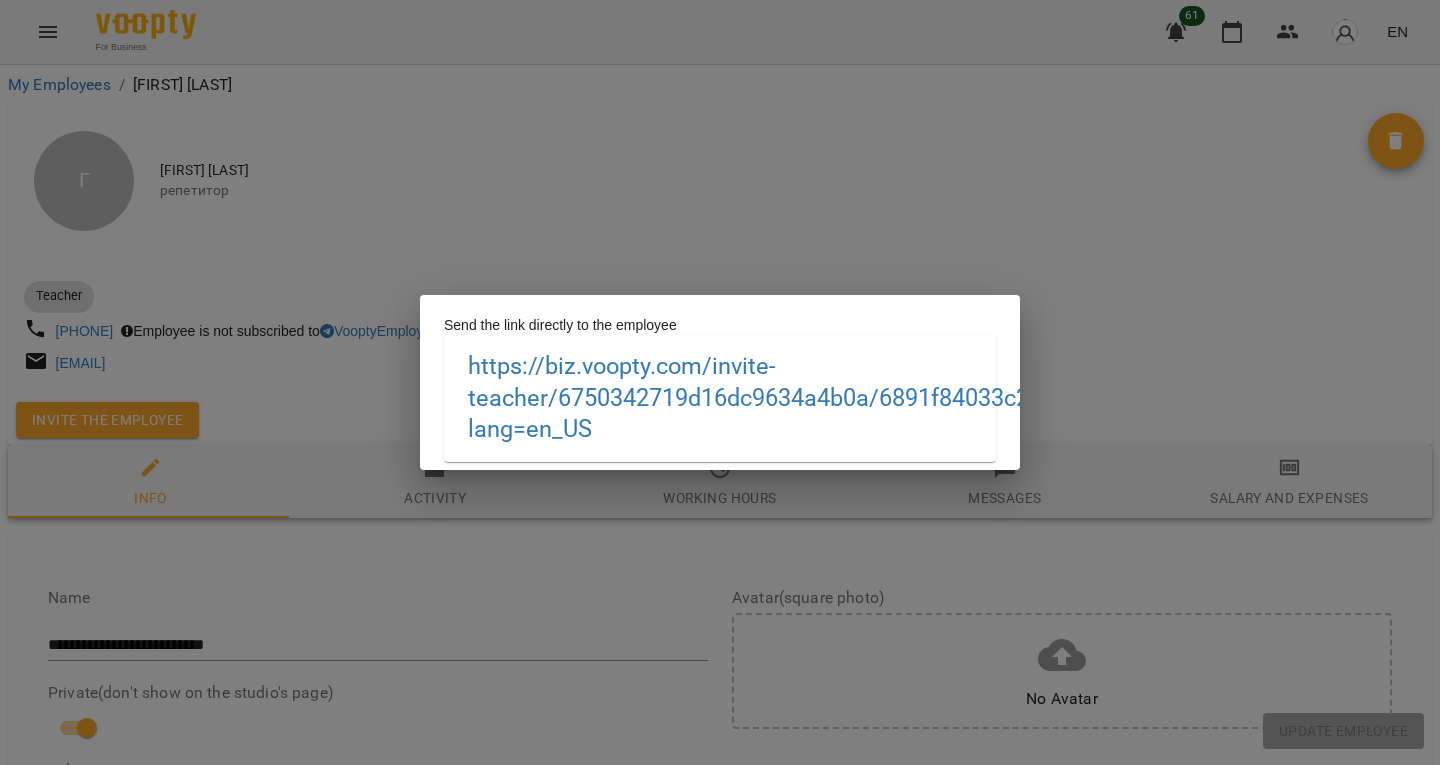 click on "Send the link directly to the employee https://biz.voopty.com /invite-teacher/6750342719d16dc9634a4b0a/6891f84033c292e35dbe54c7?lang=en_US" at bounding box center [720, 382] 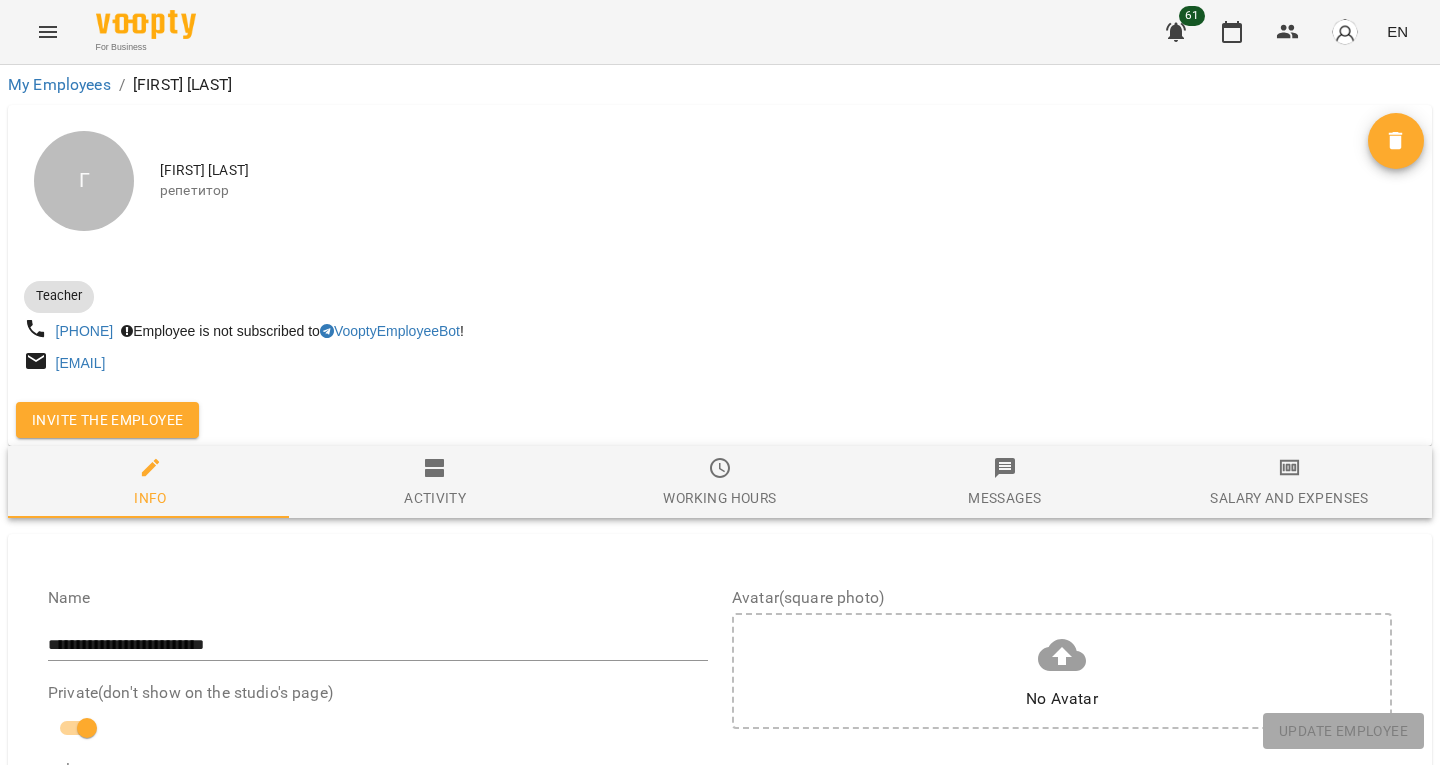 click on "My Employees" at bounding box center [59, 85] 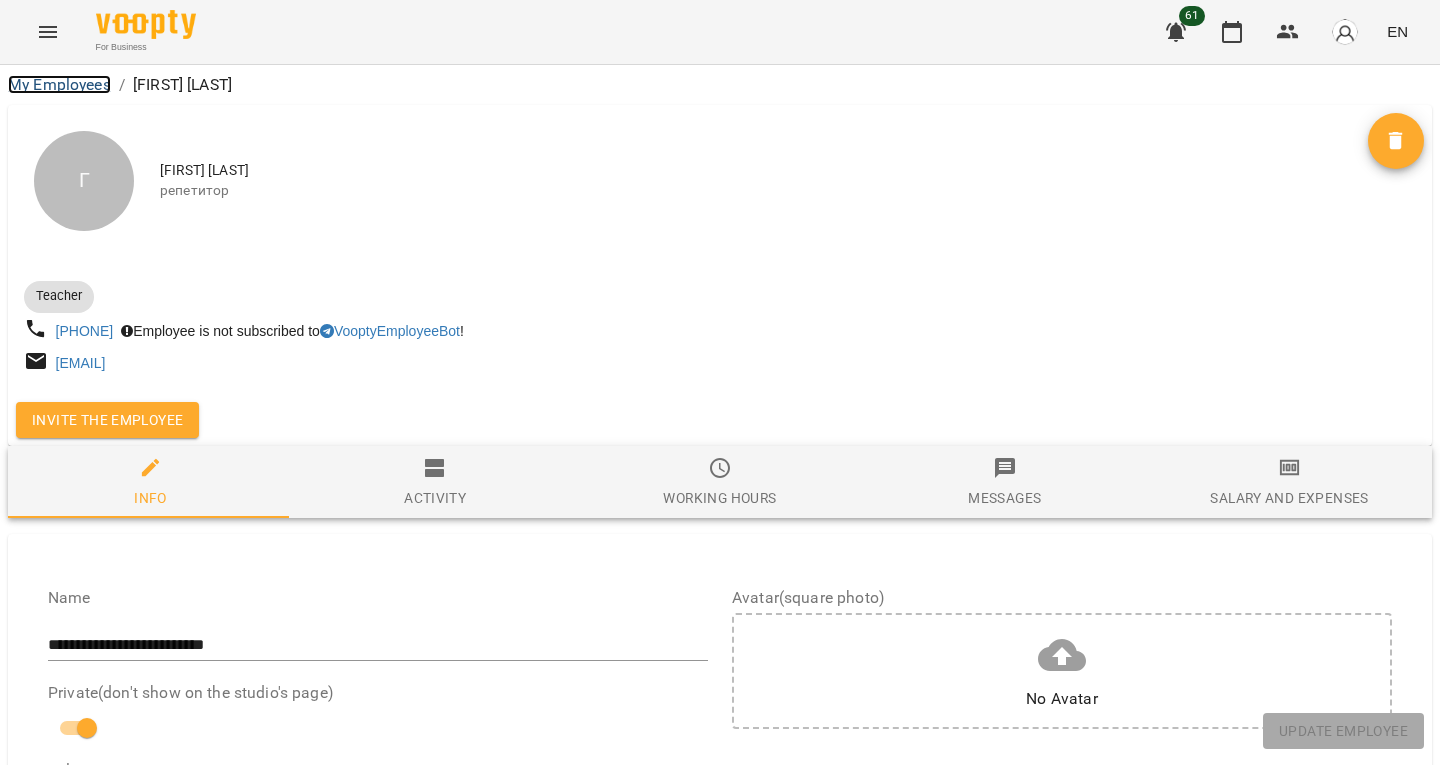 click on "My Employees" at bounding box center (59, 84) 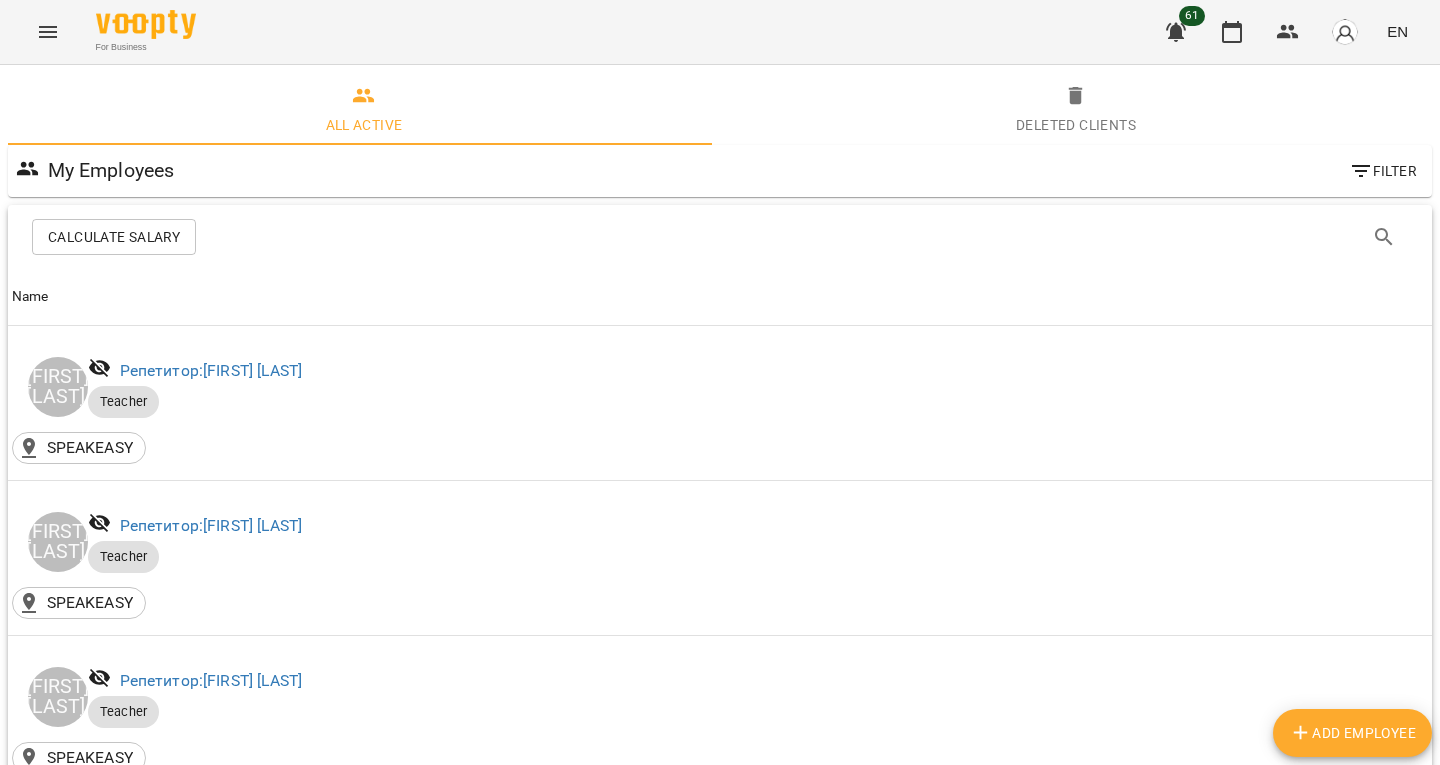 click 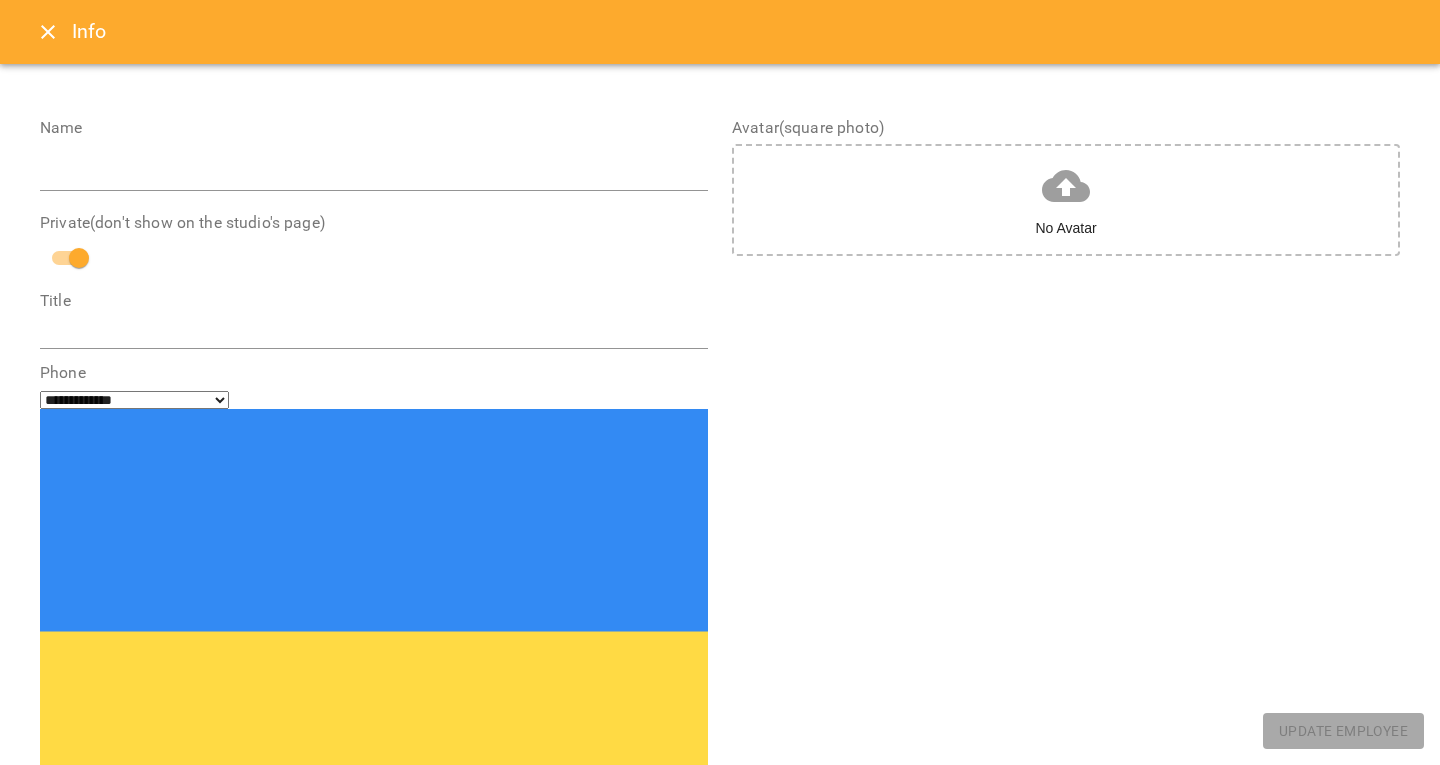 click at bounding box center (374, 332) 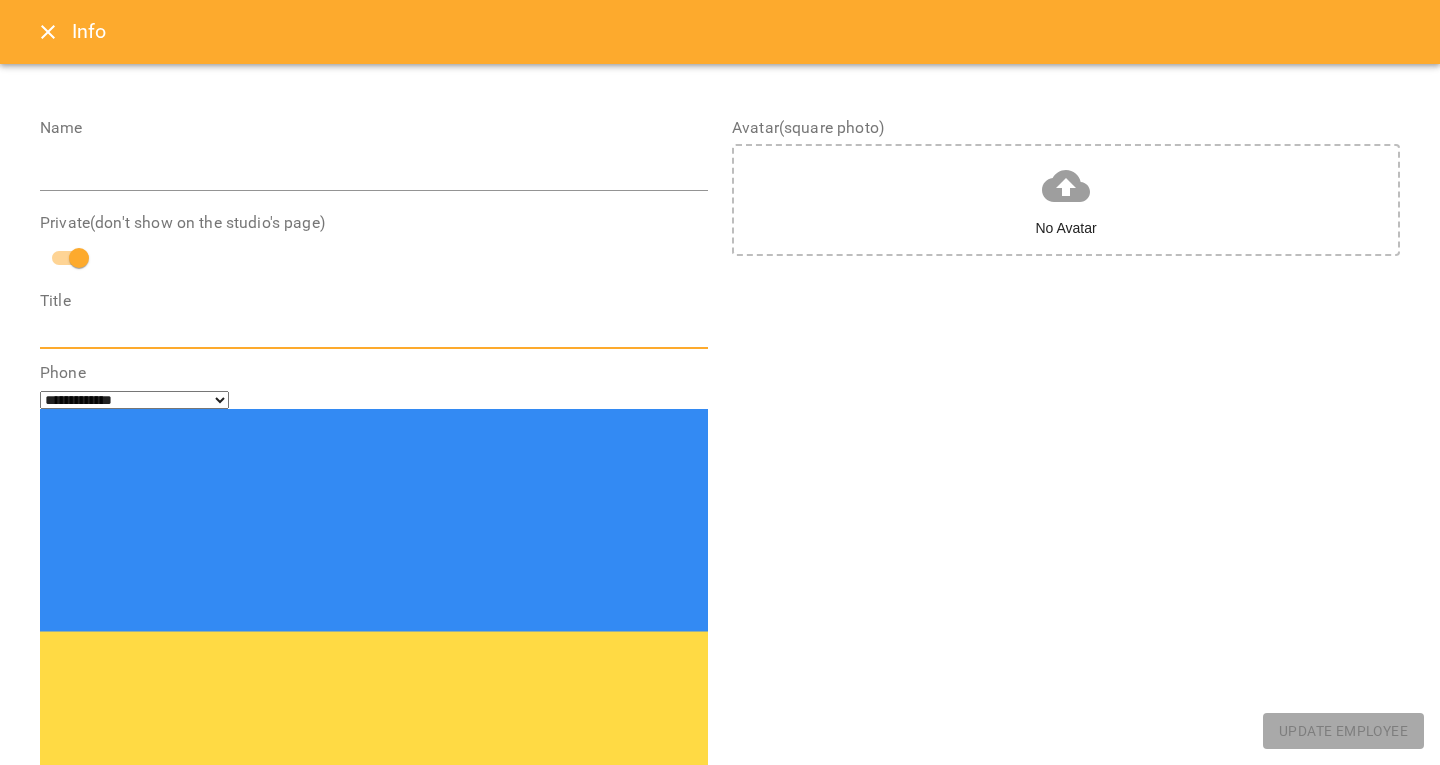 drag, startPoint x: 203, startPoint y: 173, endPoint x: 197, endPoint y: 190, distance: 18.027756 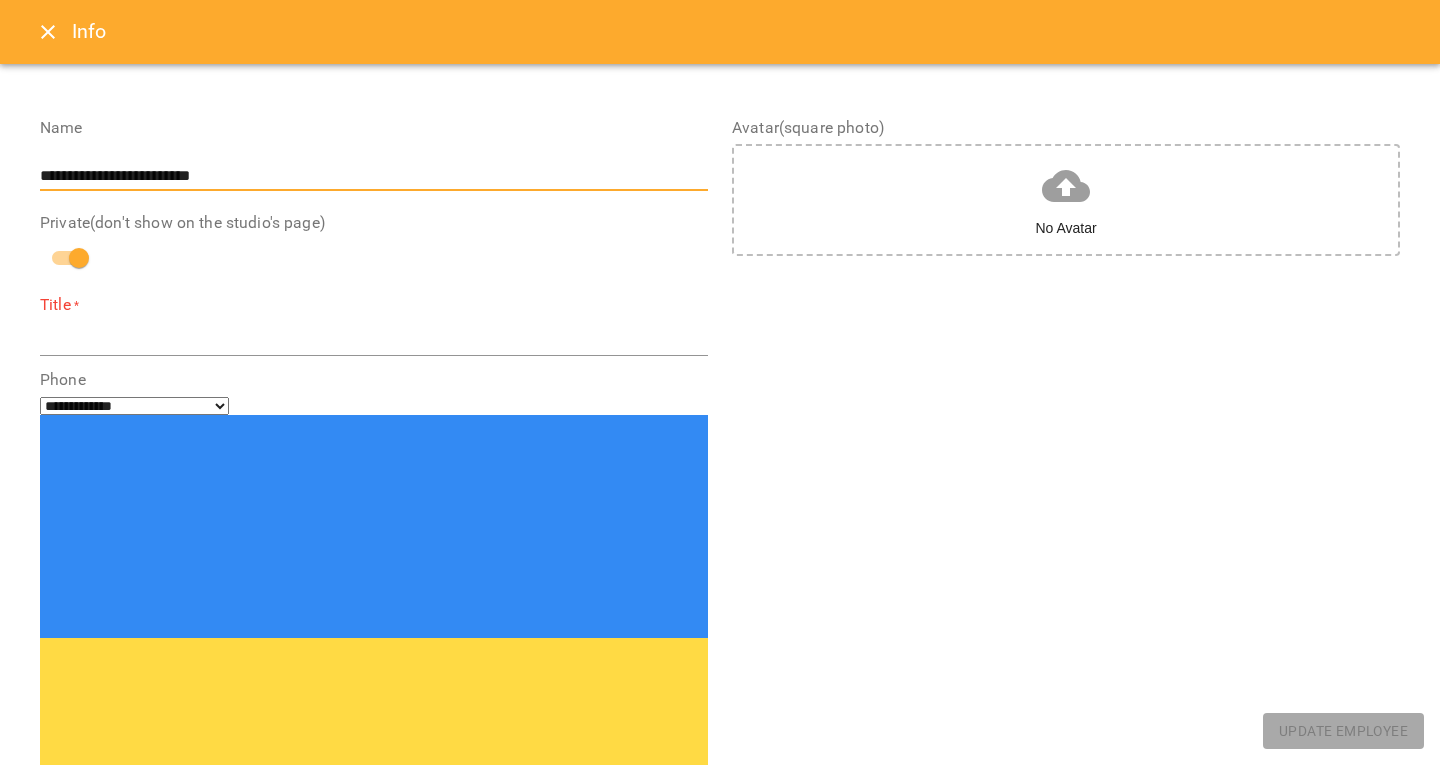 type on "**********" 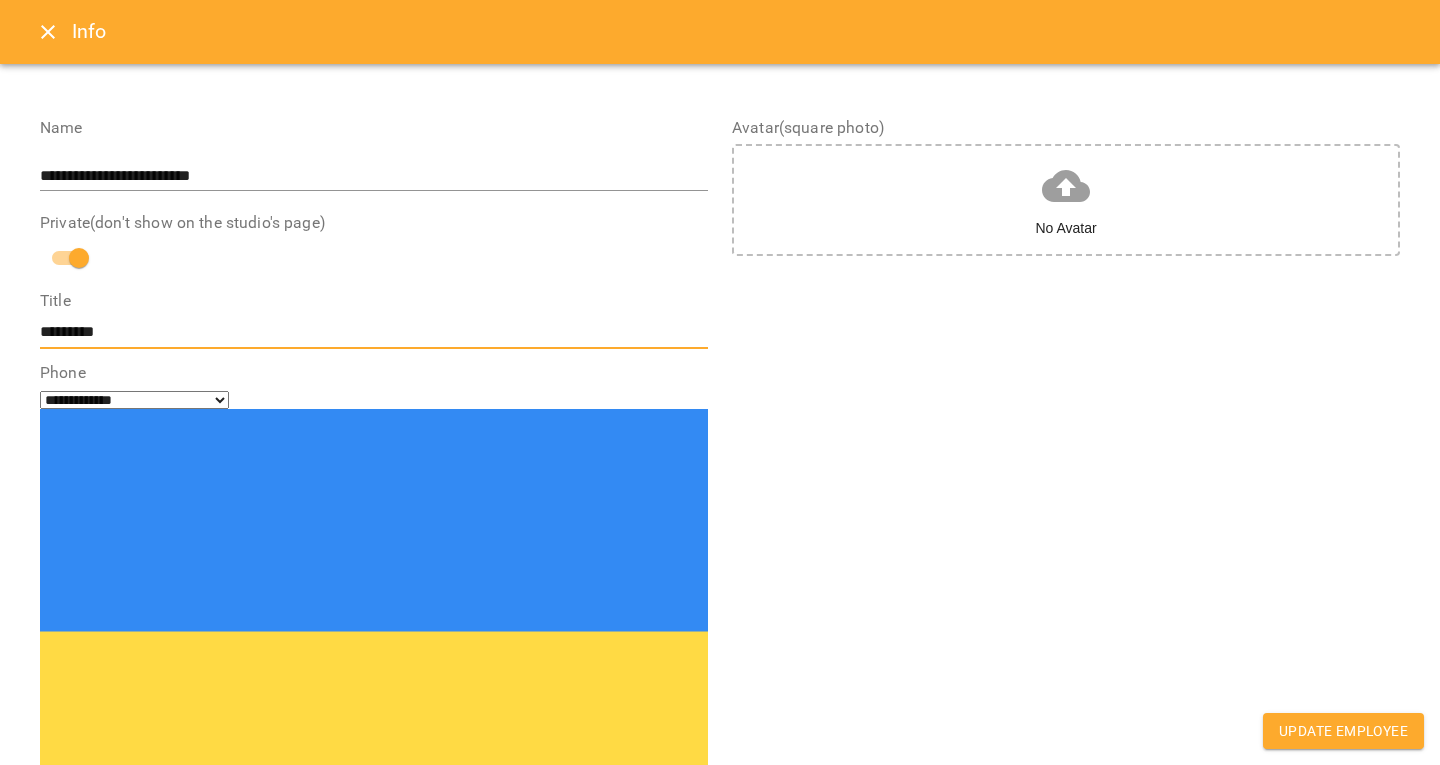 type on "*********" 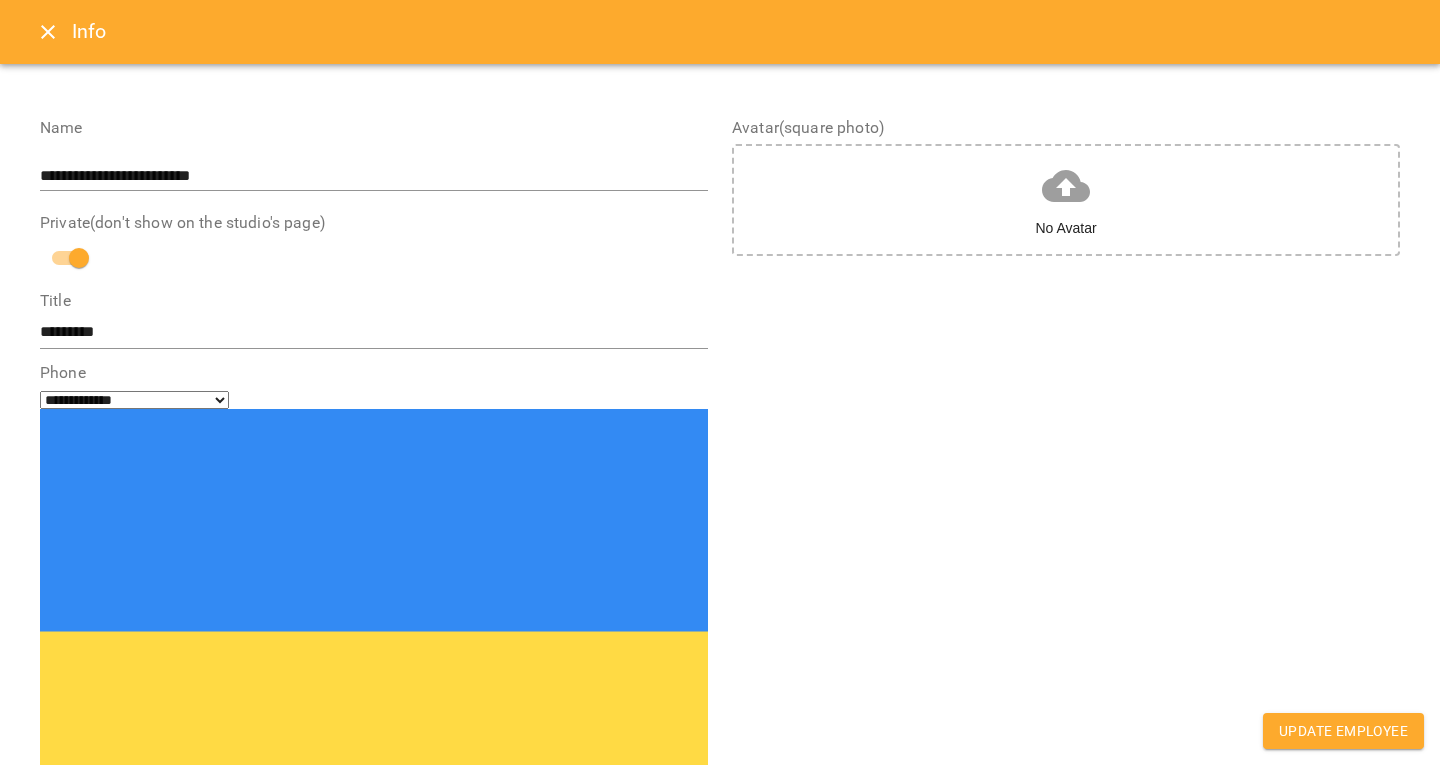 click at bounding box center [114, 867] 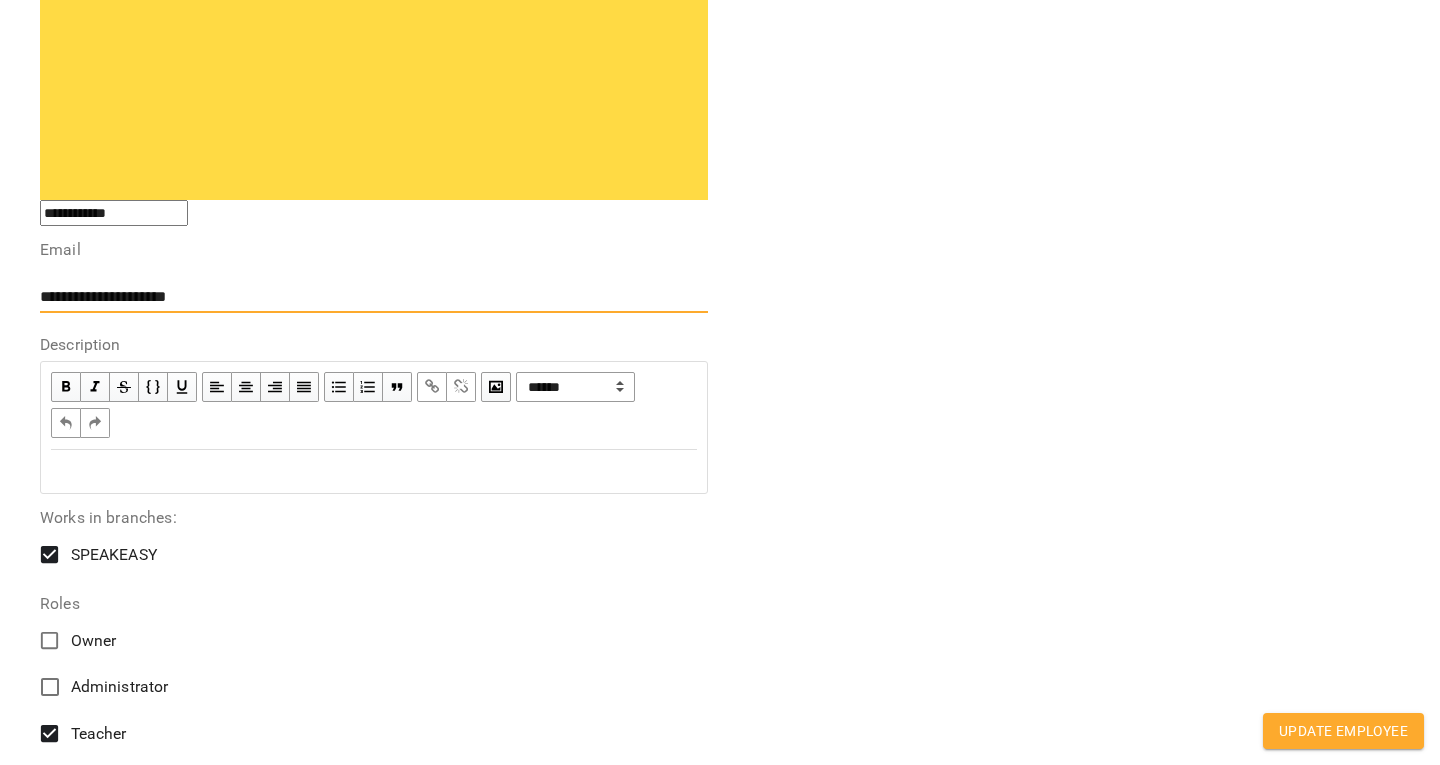 scroll, scrollTop: 658, scrollLeft: 0, axis: vertical 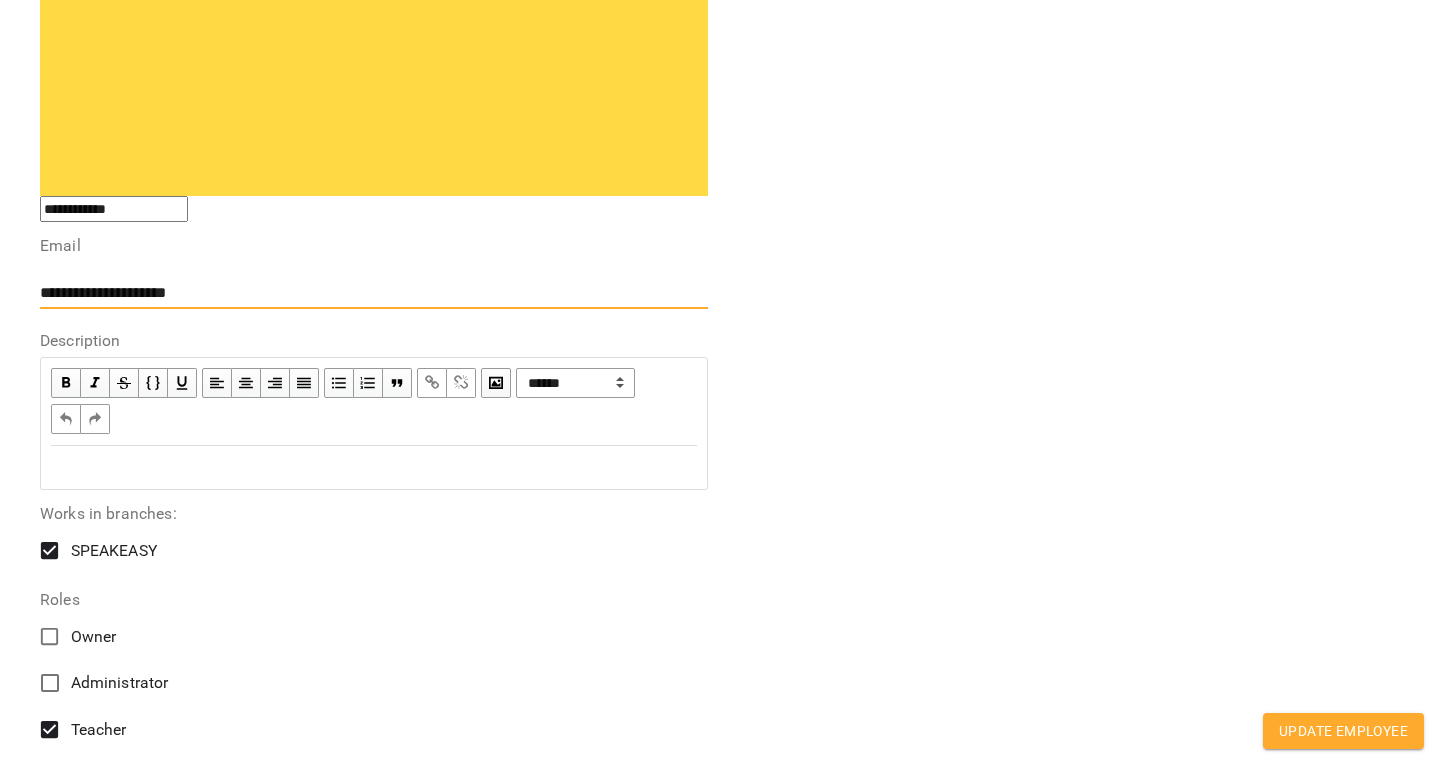 type on "**********" 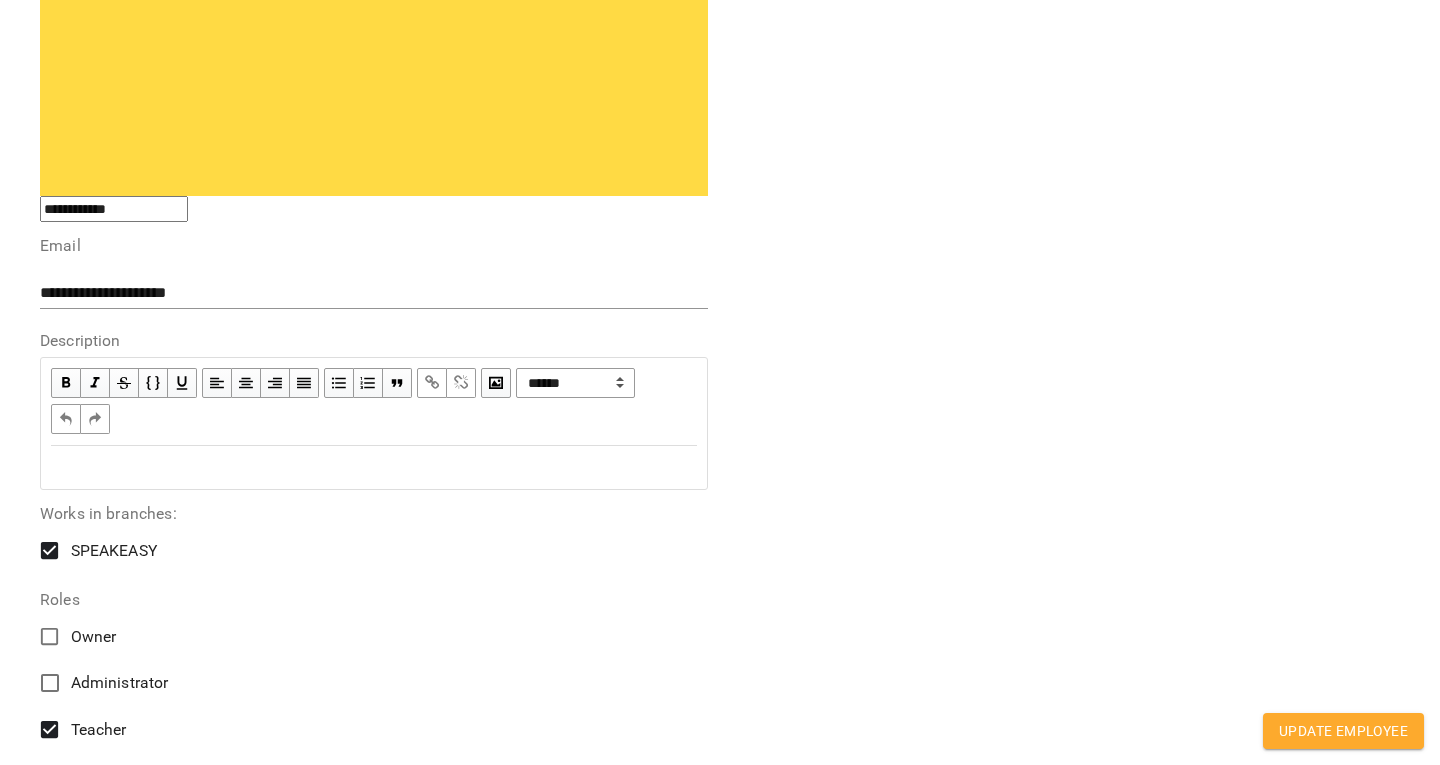scroll, scrollTop: 1299, scrollLeft: 0, axis: vertical 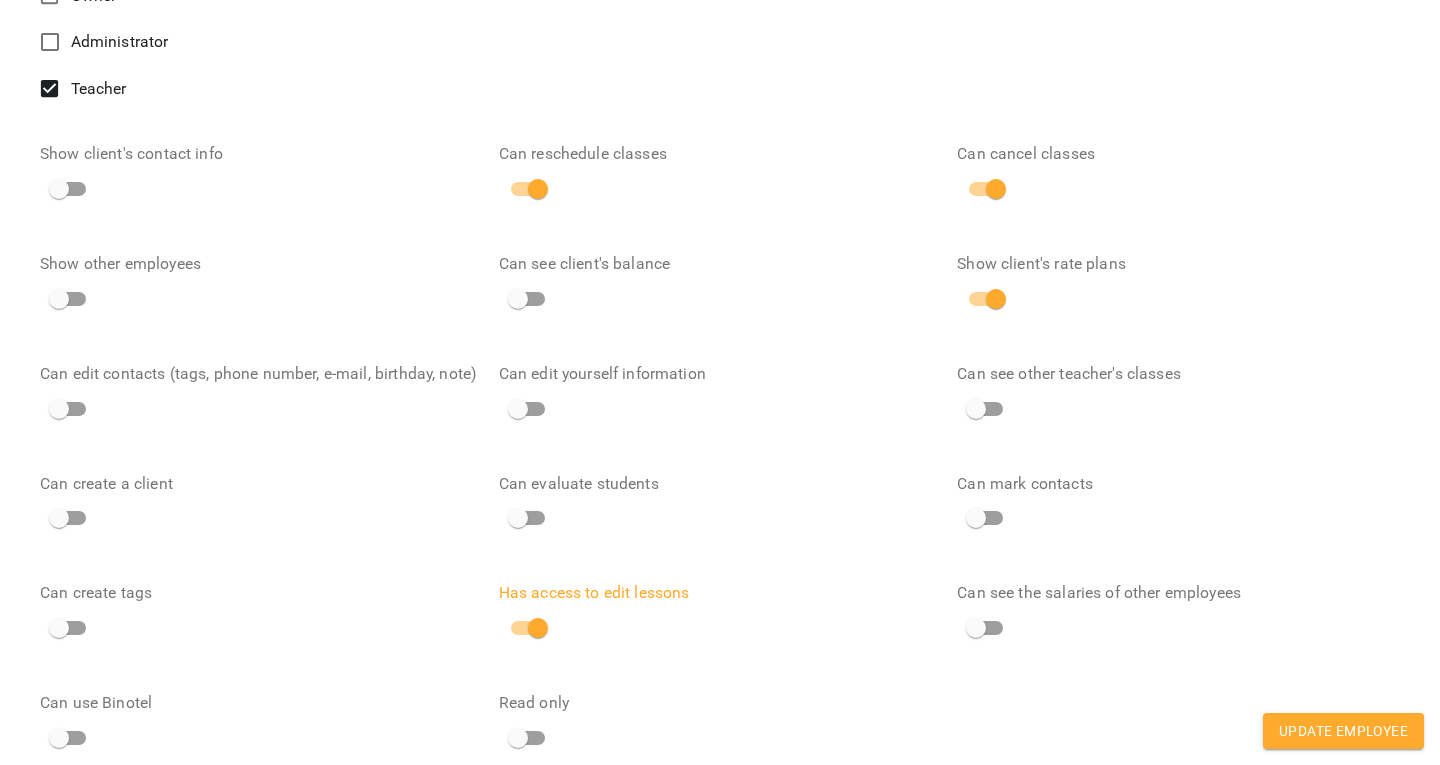 click on "Can evaluate students" at bounding box center [720, 507] 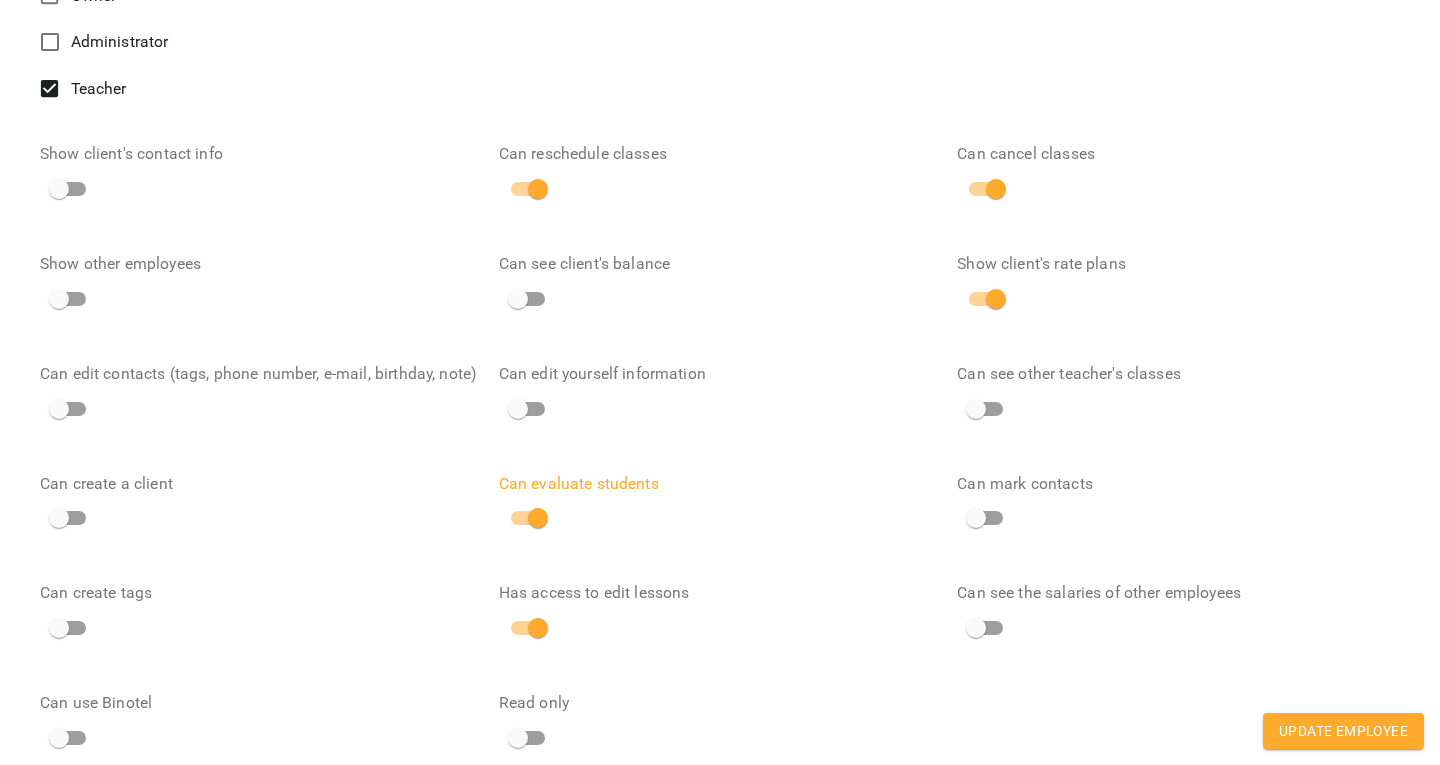 click on "Default Class Type ​" at bounding box center (720, 973) 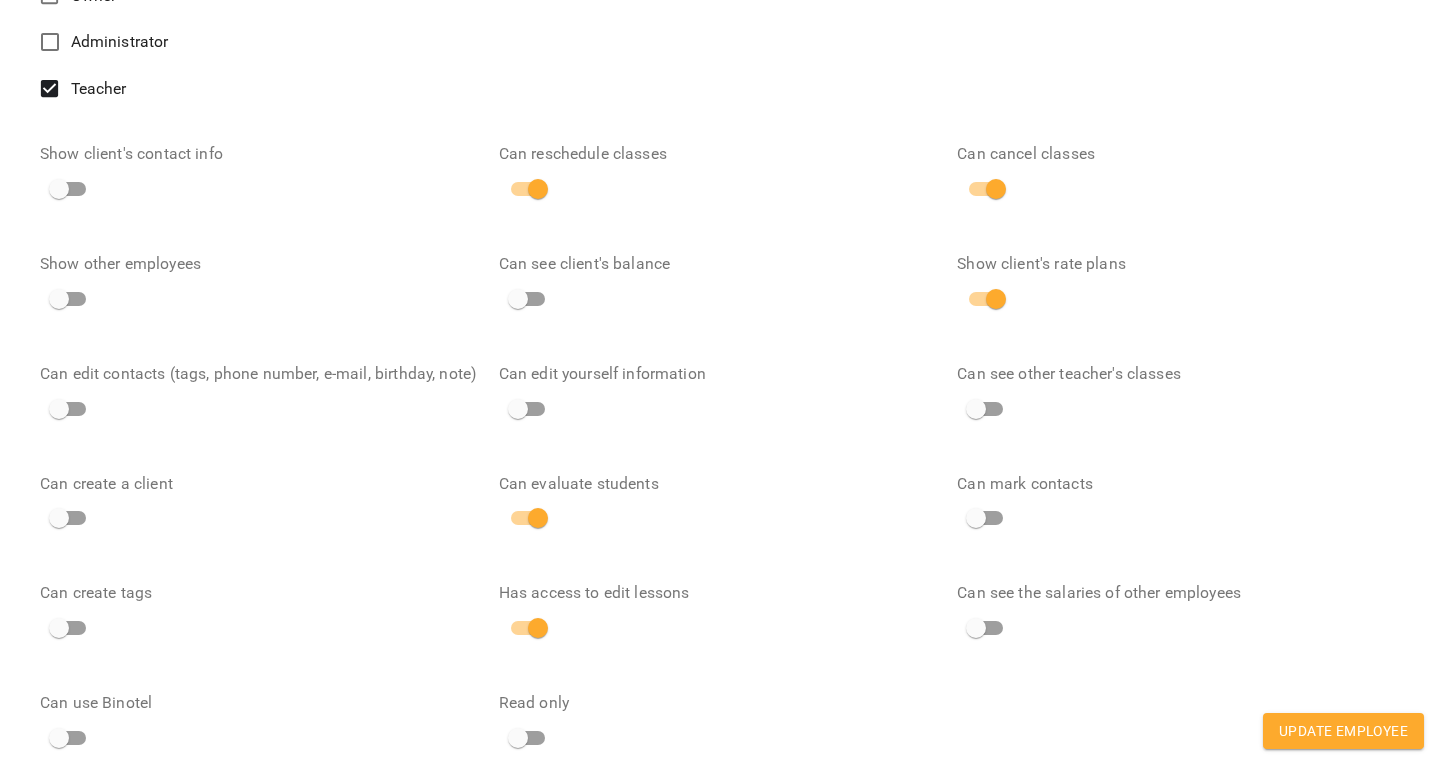 click on "**********" at bounding box center [720, -15] 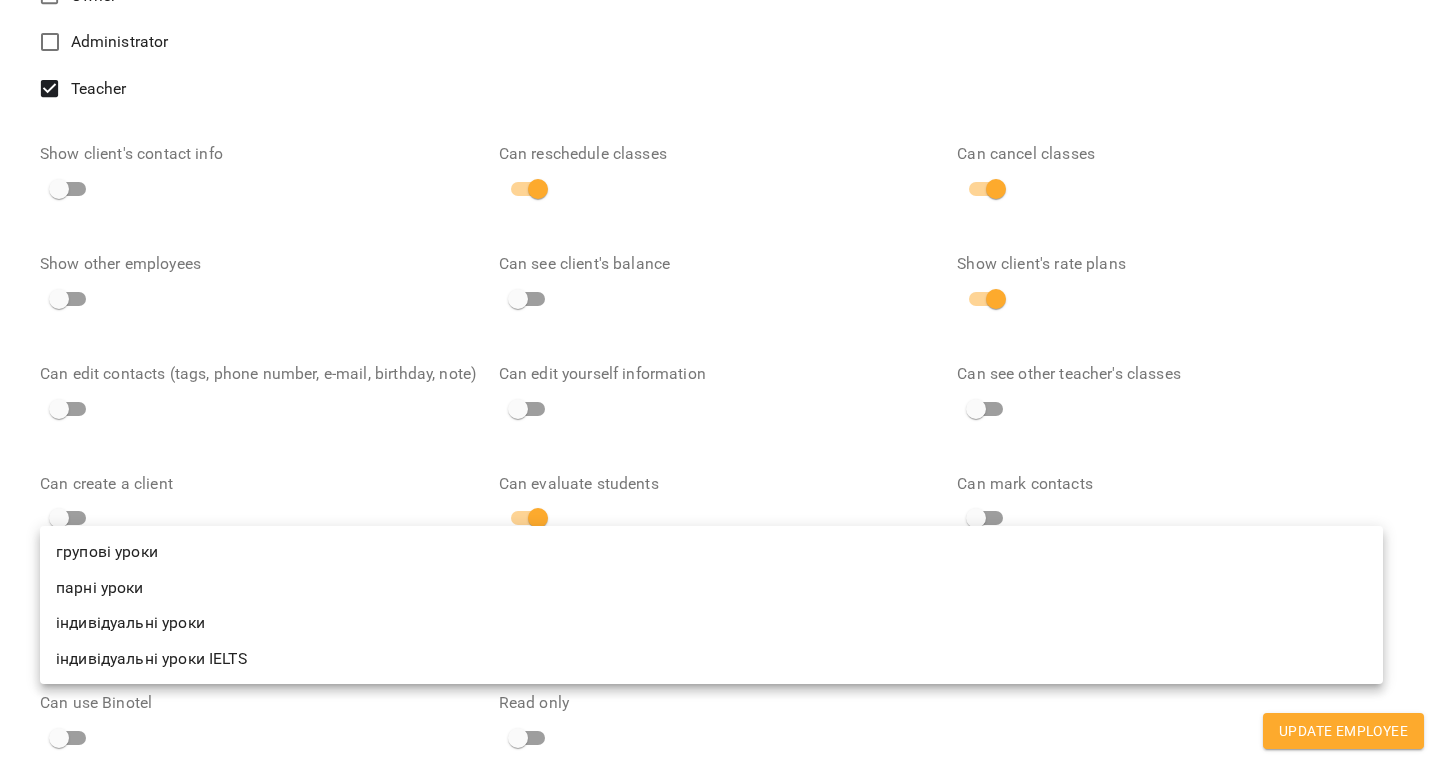 click on "індивідуальні уроки" at bounding box center (711, 623) 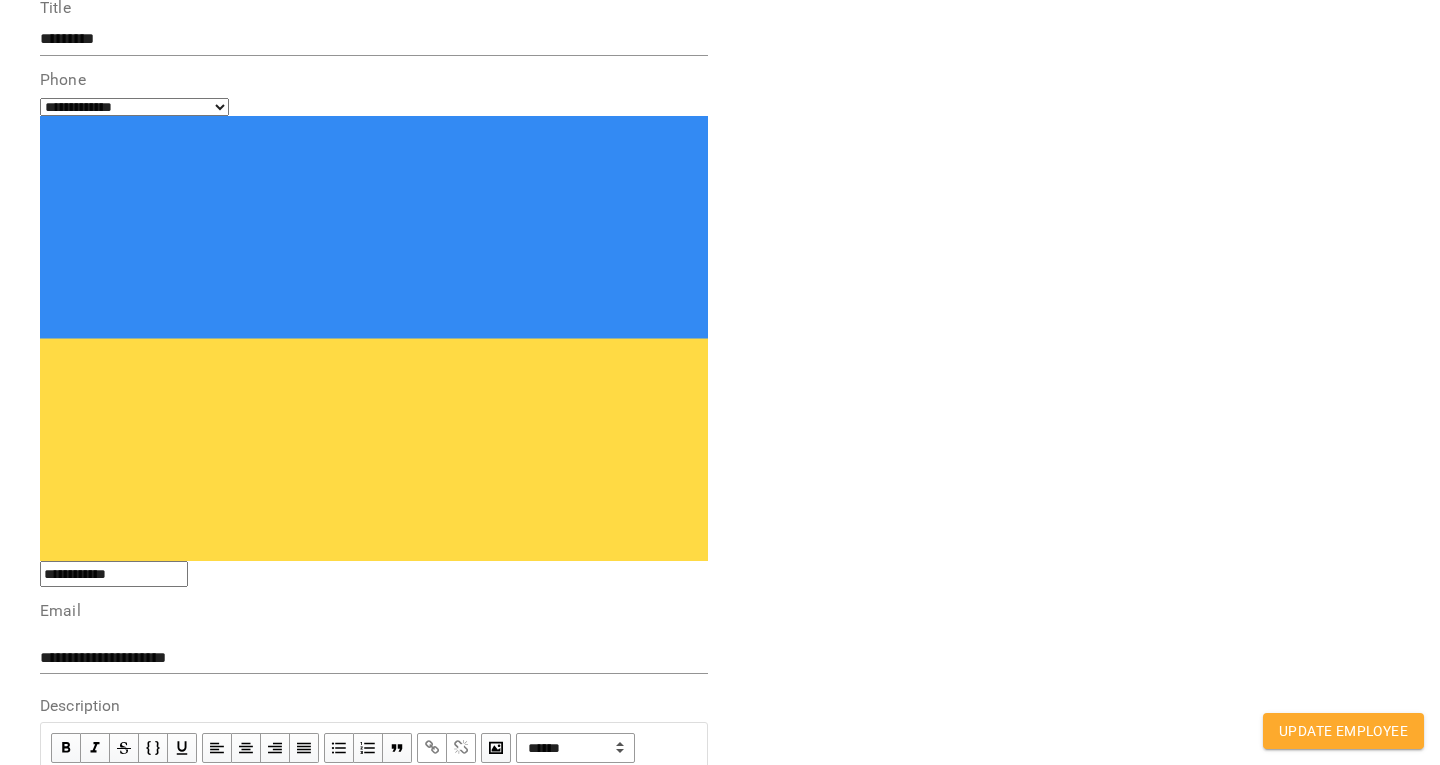 scroll, scrollTop: 294, scrollLeft: 0, axis: vertical 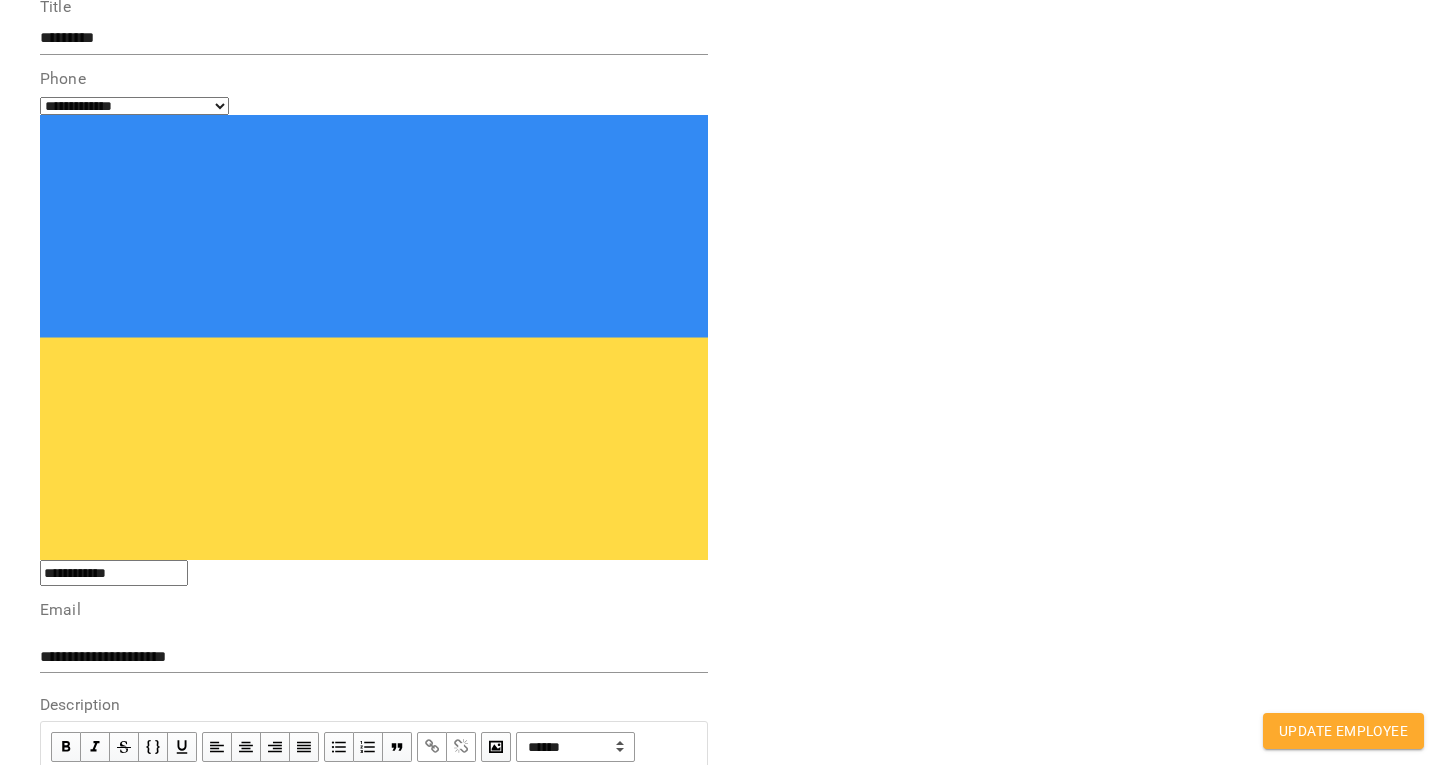 click on "Can cancel classes" at bounding box center (1178, 1182) 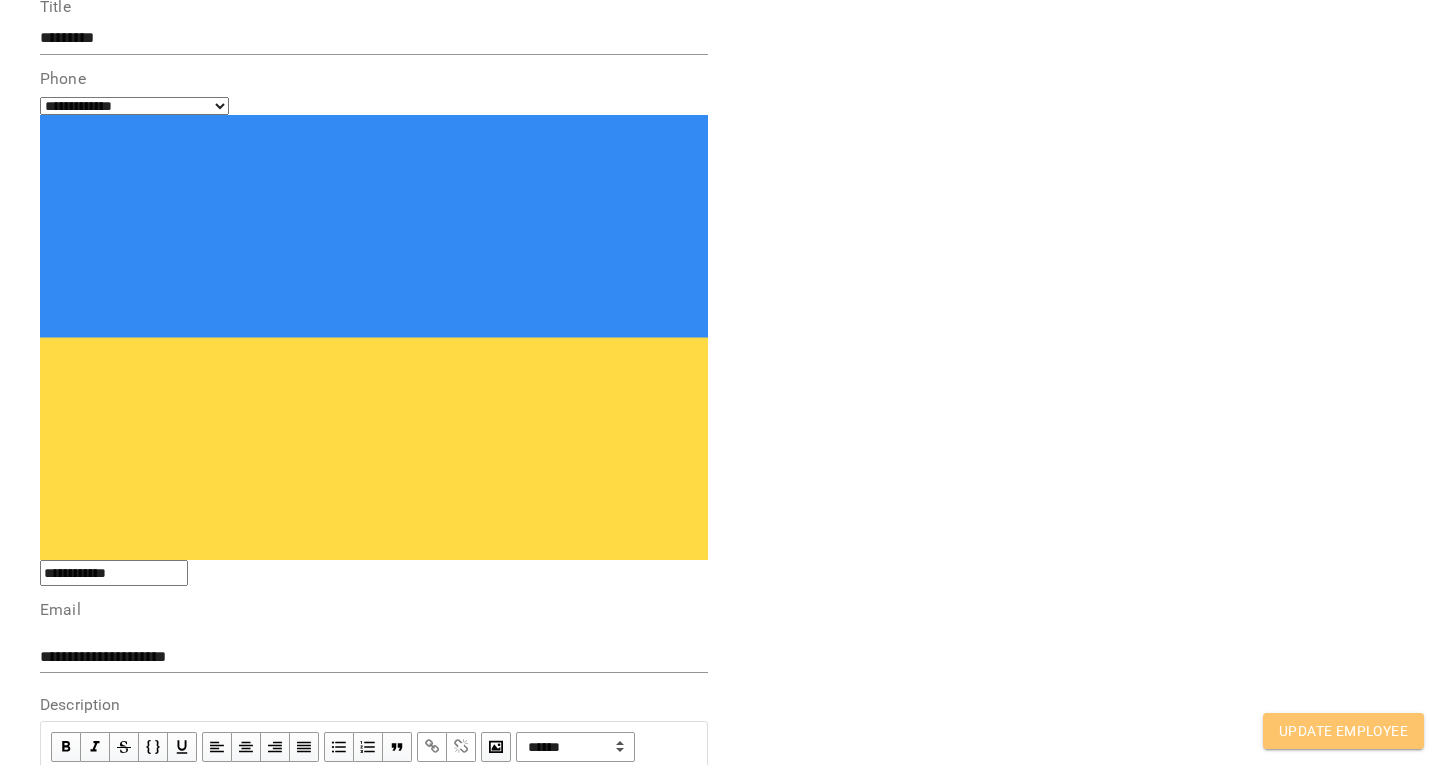 click on "Update Employee" at bounding box center (1343, 731) 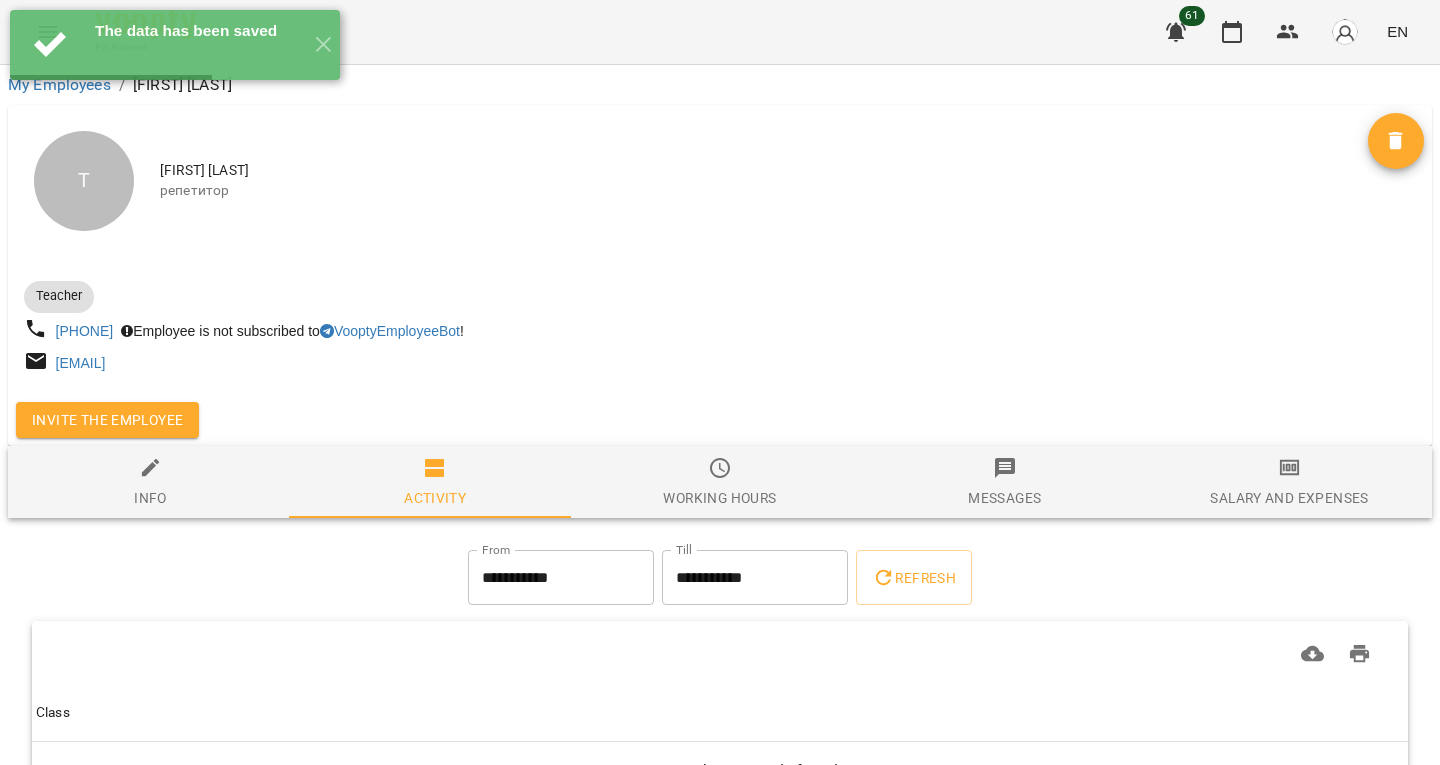 click on "Salary and Expenses" at bounding box center [1289, 498] 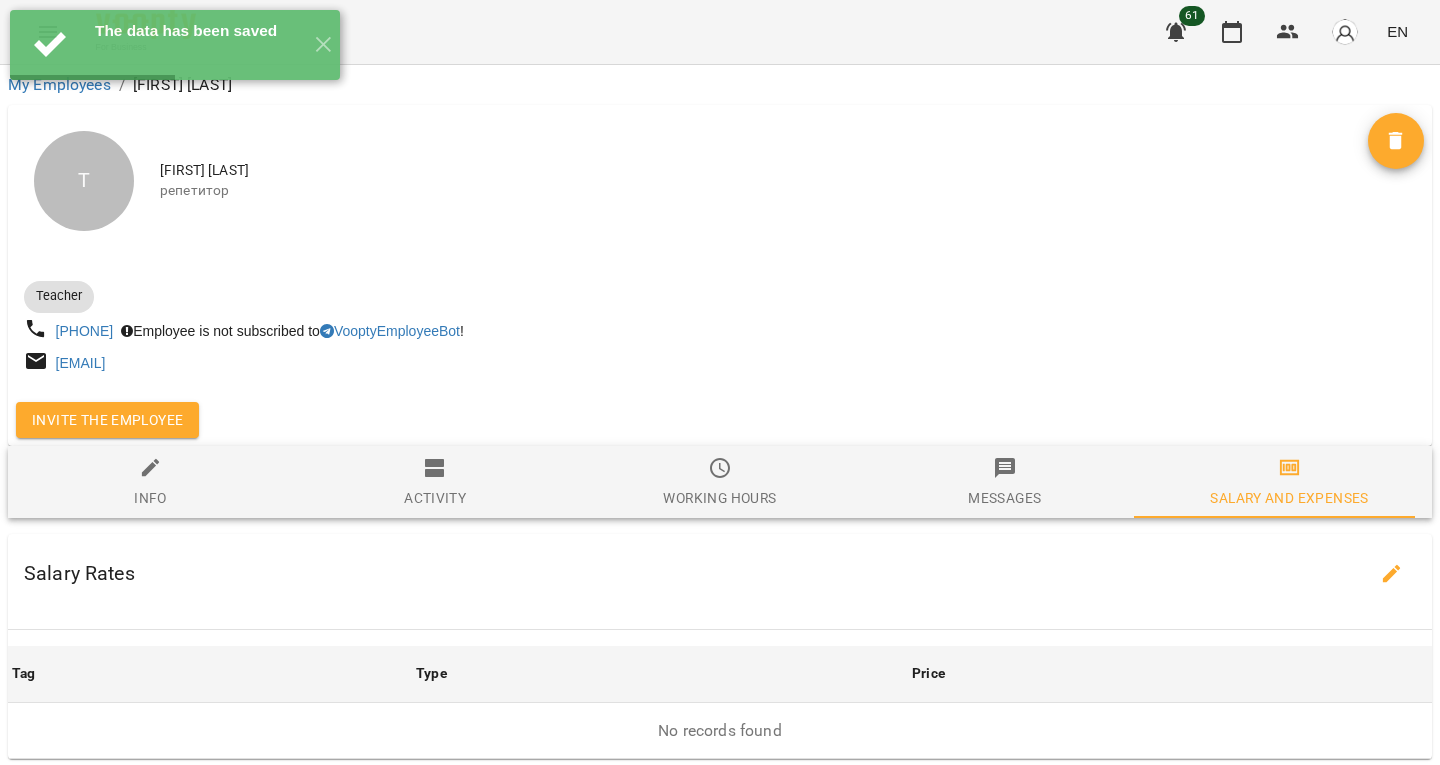 scroll, scrollTop: 168, scrollLeft: 0, axis: vertical 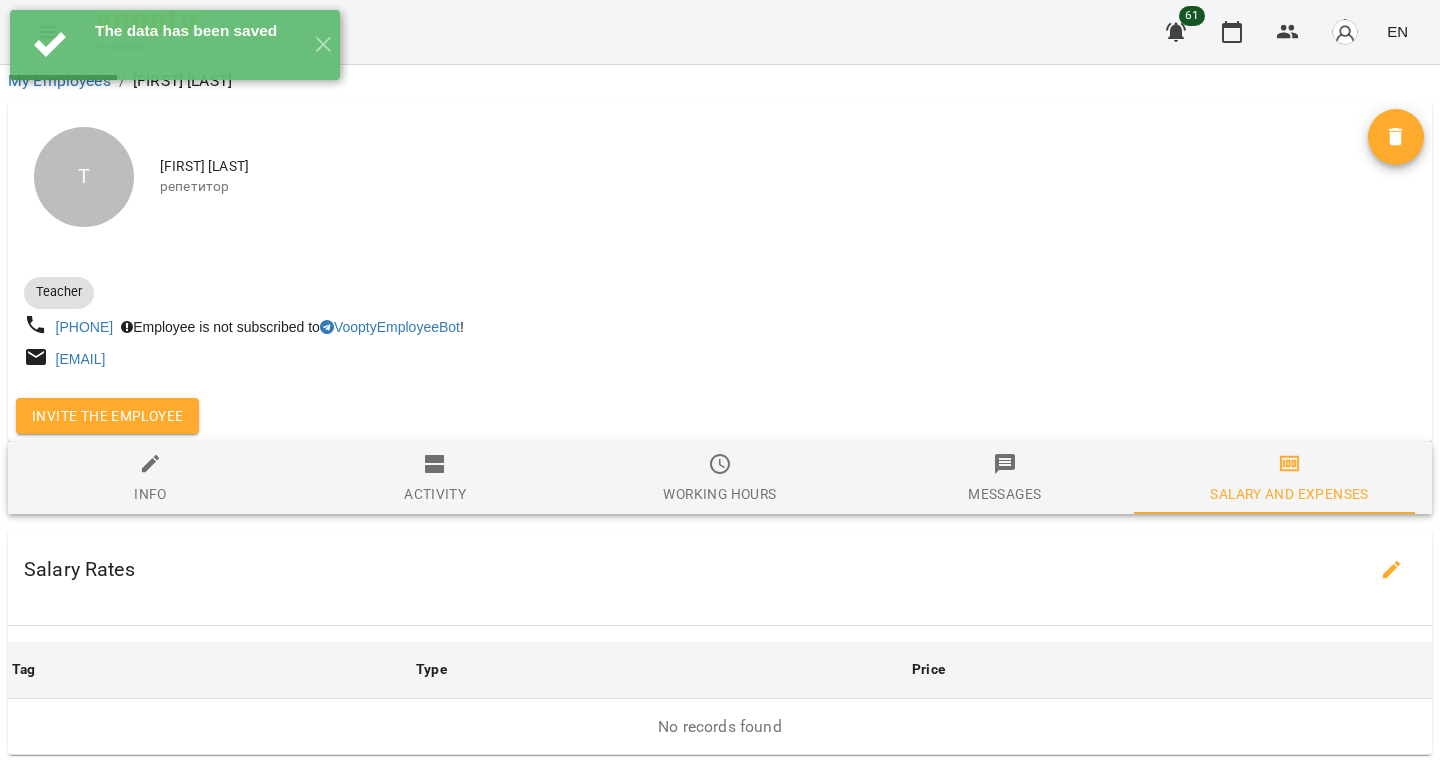 click 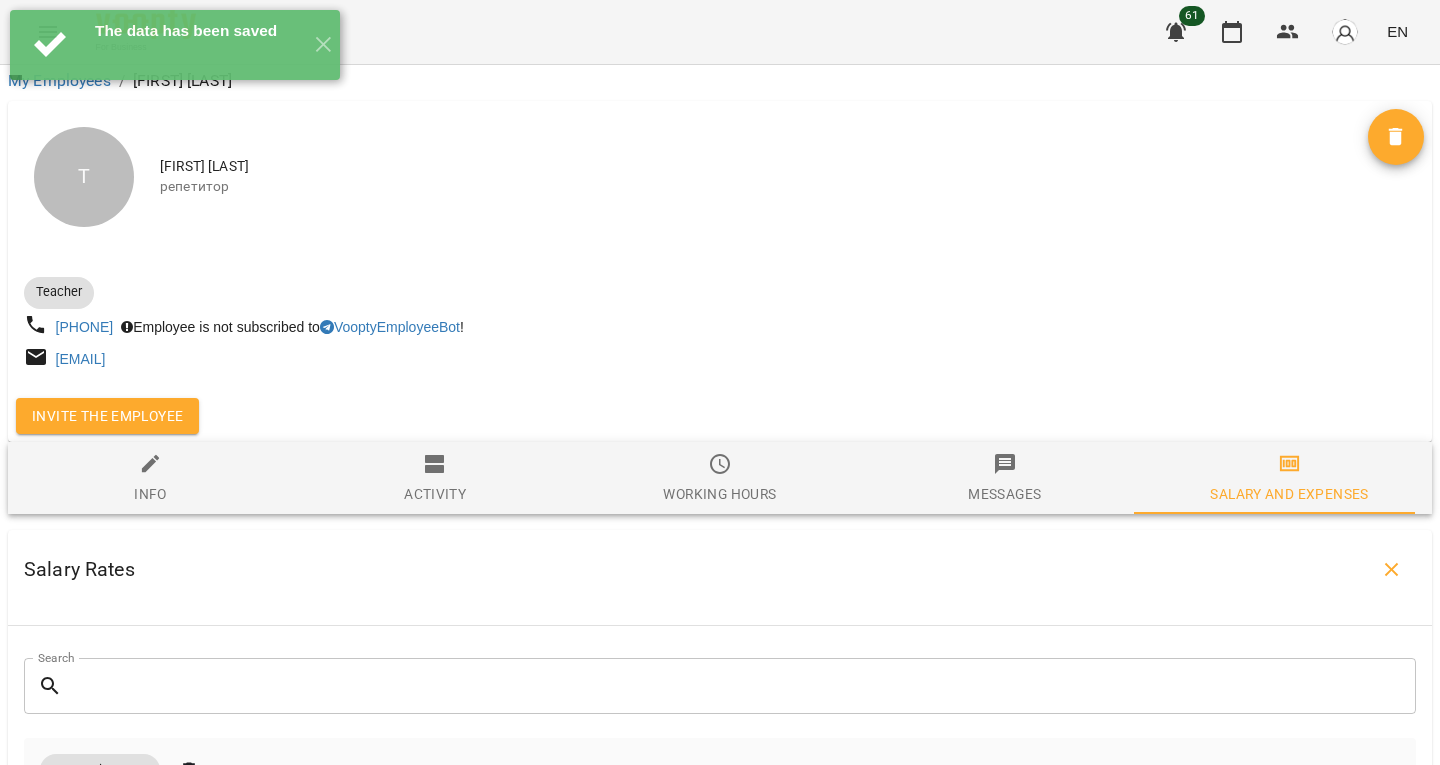 scroll, scrollTop: 378, scrollLeft: 0, axis: vertical 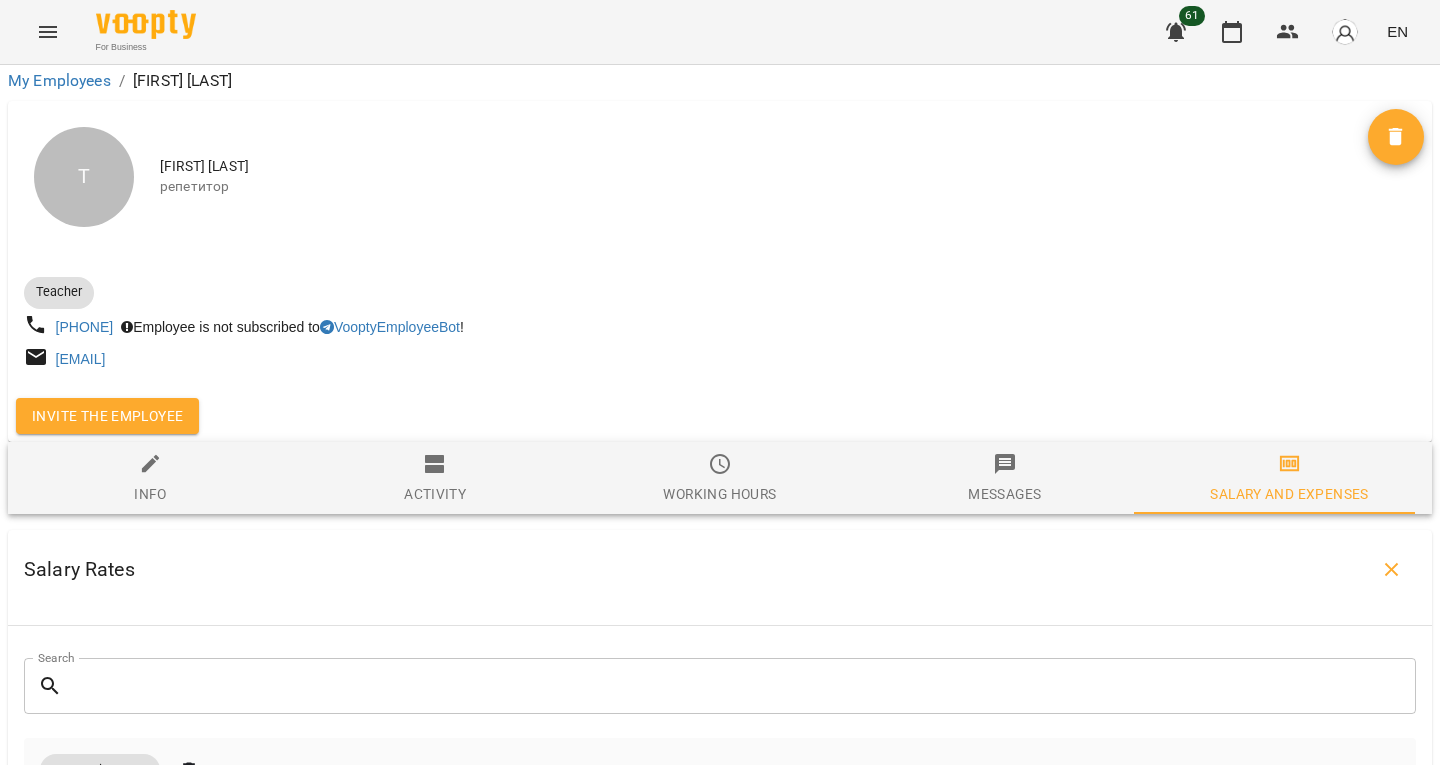 click at bounding box center [547, 1011] 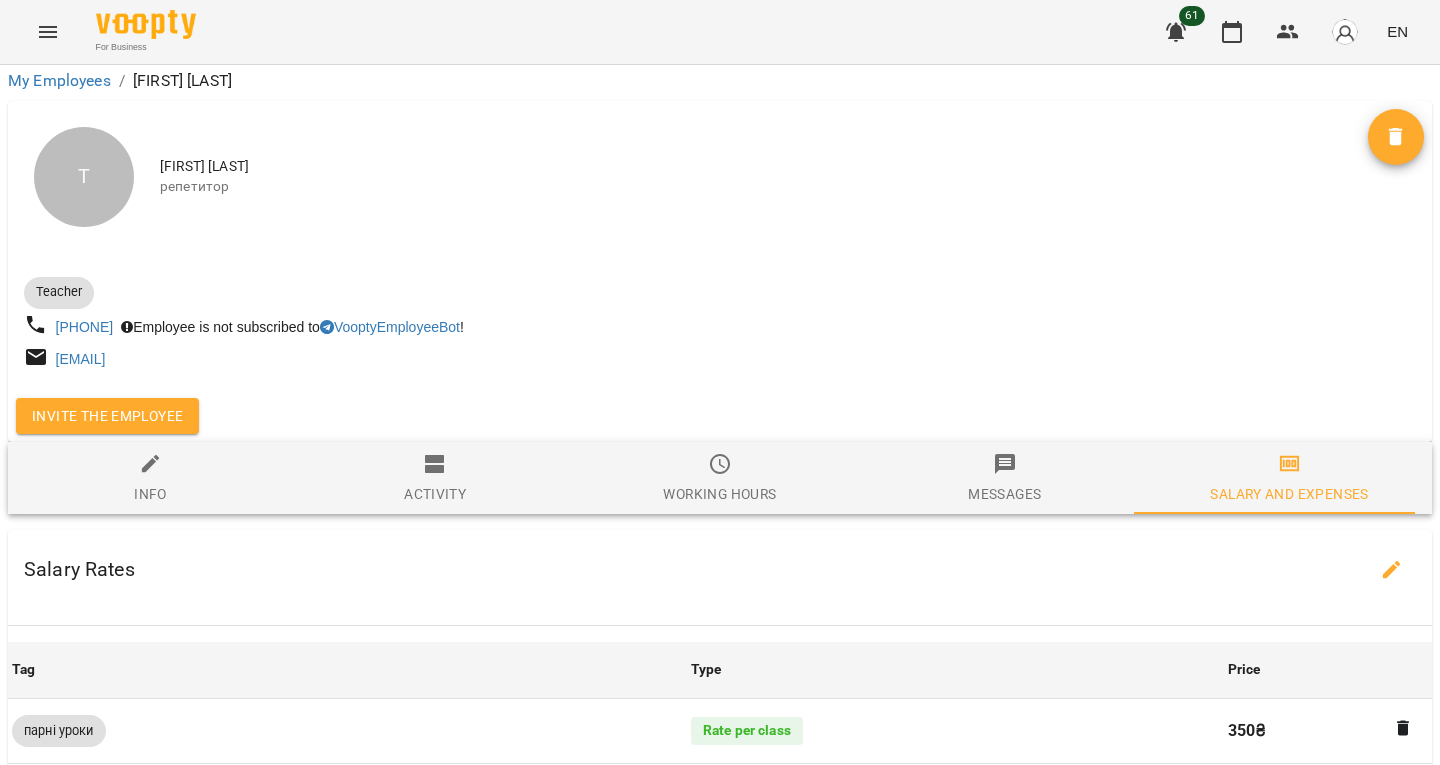 scroll, scrollTop: 0, scrollLeft: 0, axis: both 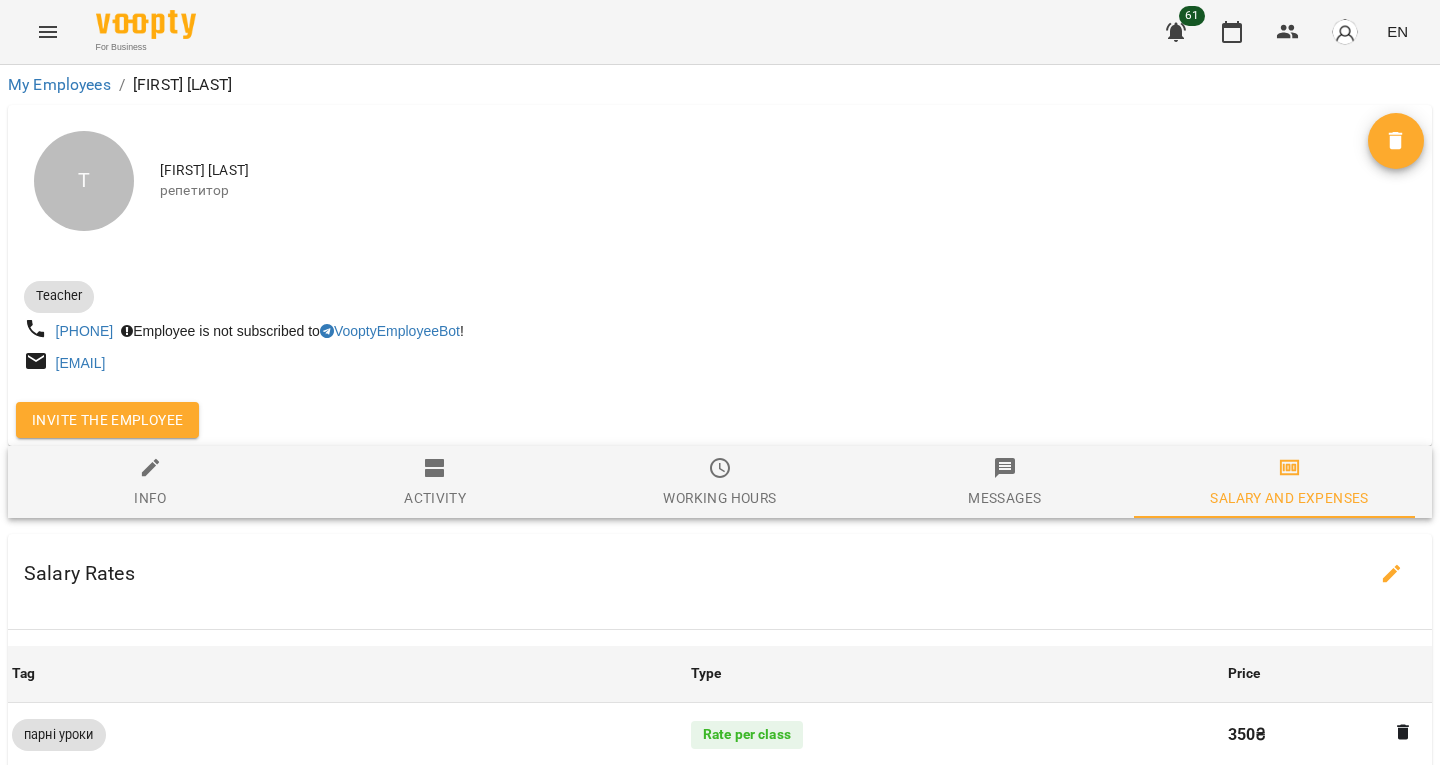 click on "Info" at bounding box center [150, 483] 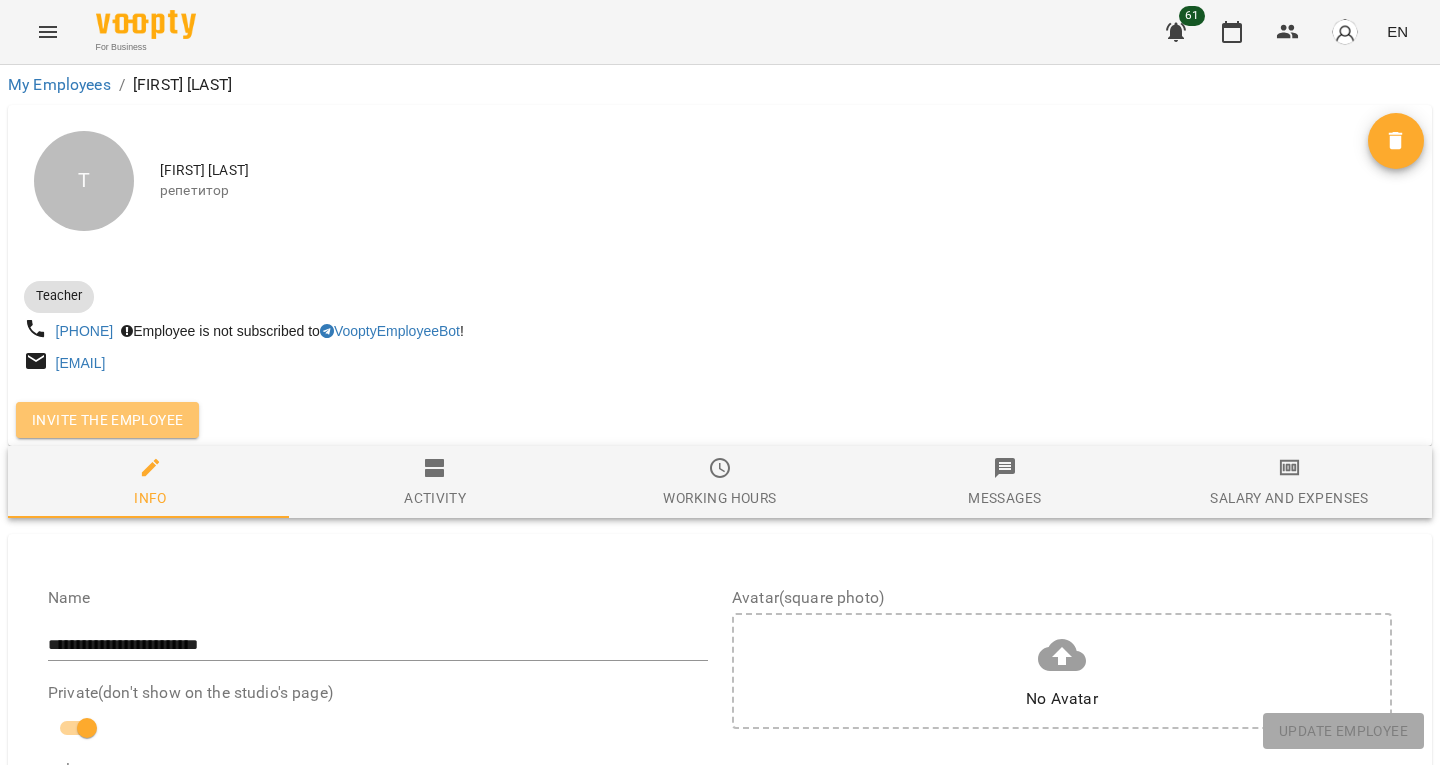 click on "Invite the employee" at bounding box center [107, 420] 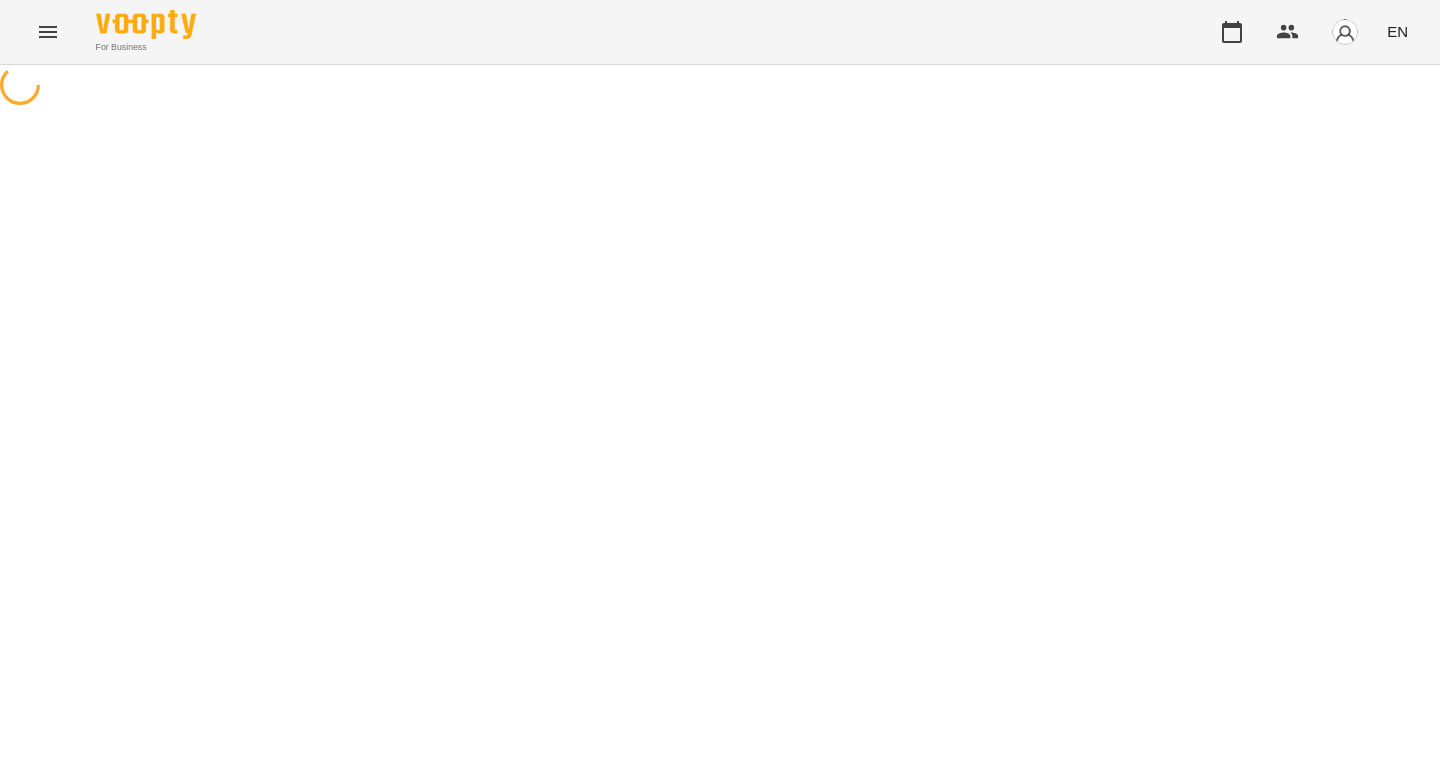 select on "**" 